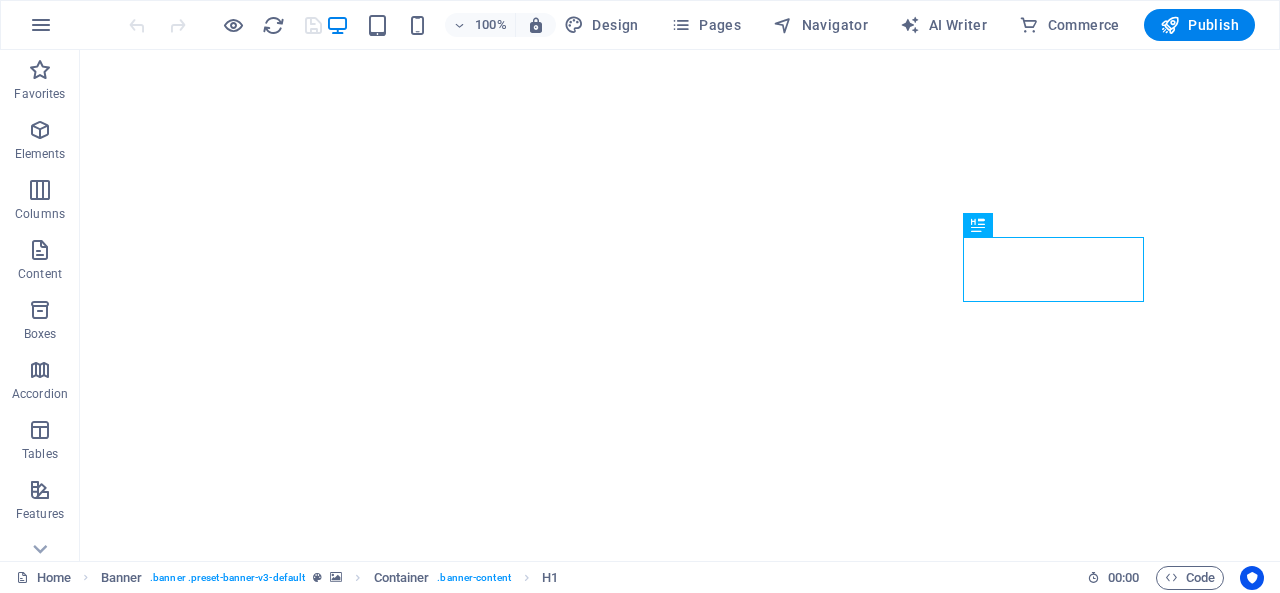 scroll, scrollTop: 0, scrollLeft: 0, axis: both 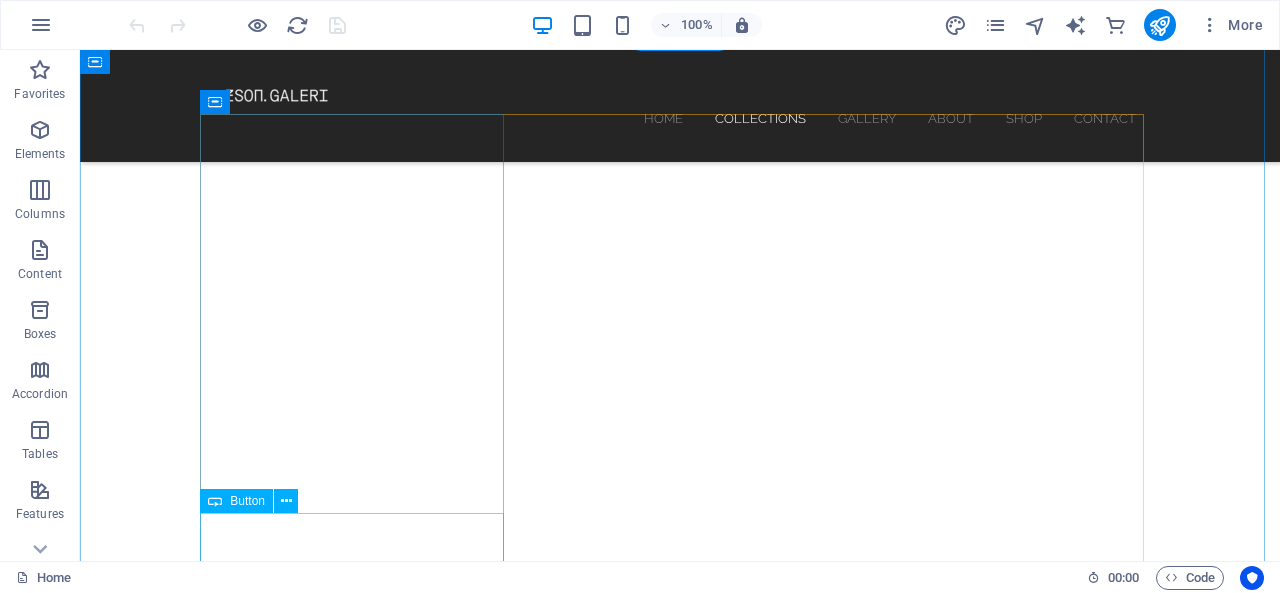 click on "Visit the Collection" at bounding box center (680, 1380) 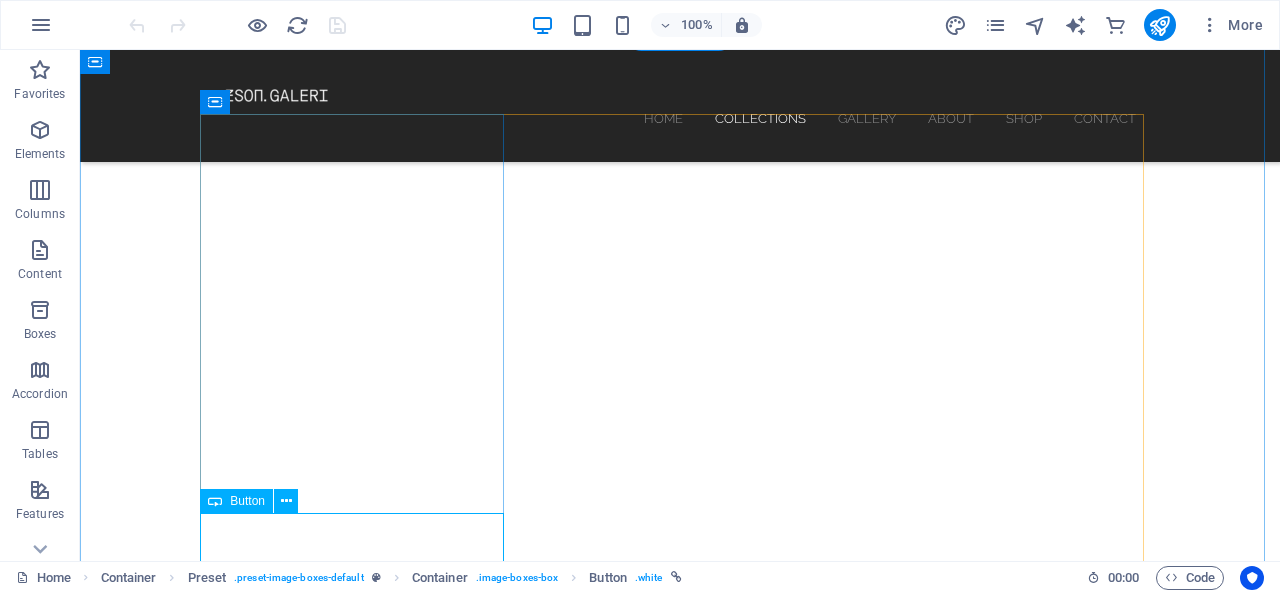 click on "Visit the Collection" at bounding box center [680, 1380] 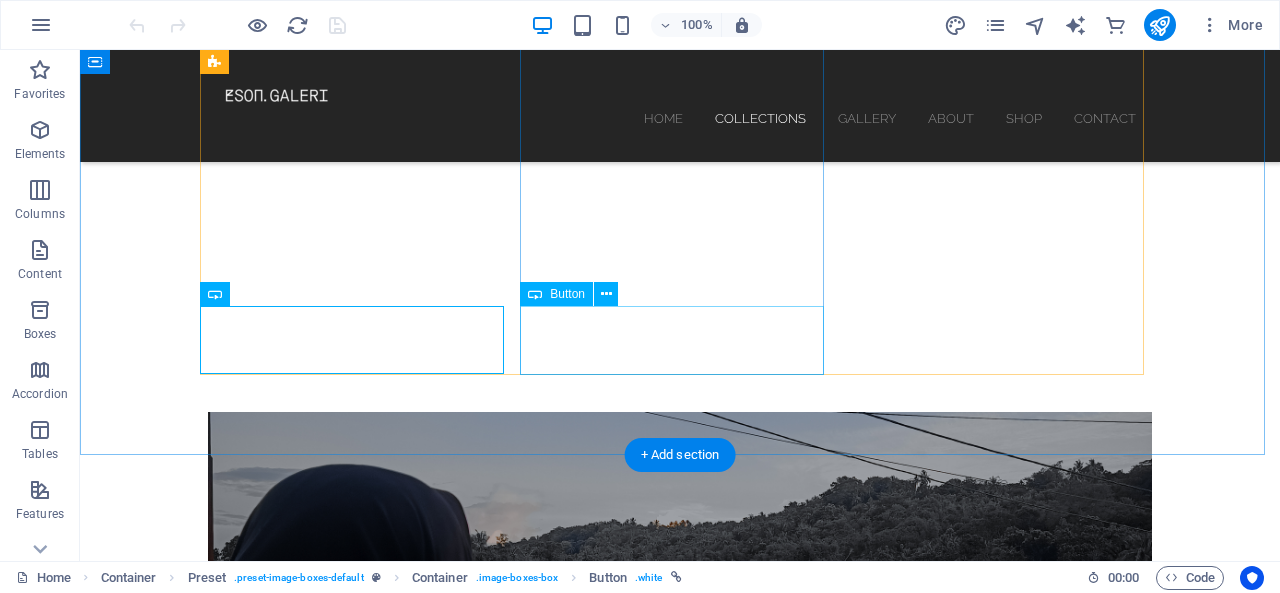 scroll, scrollTop: 702, scrollLeft: 0, axis: vertical 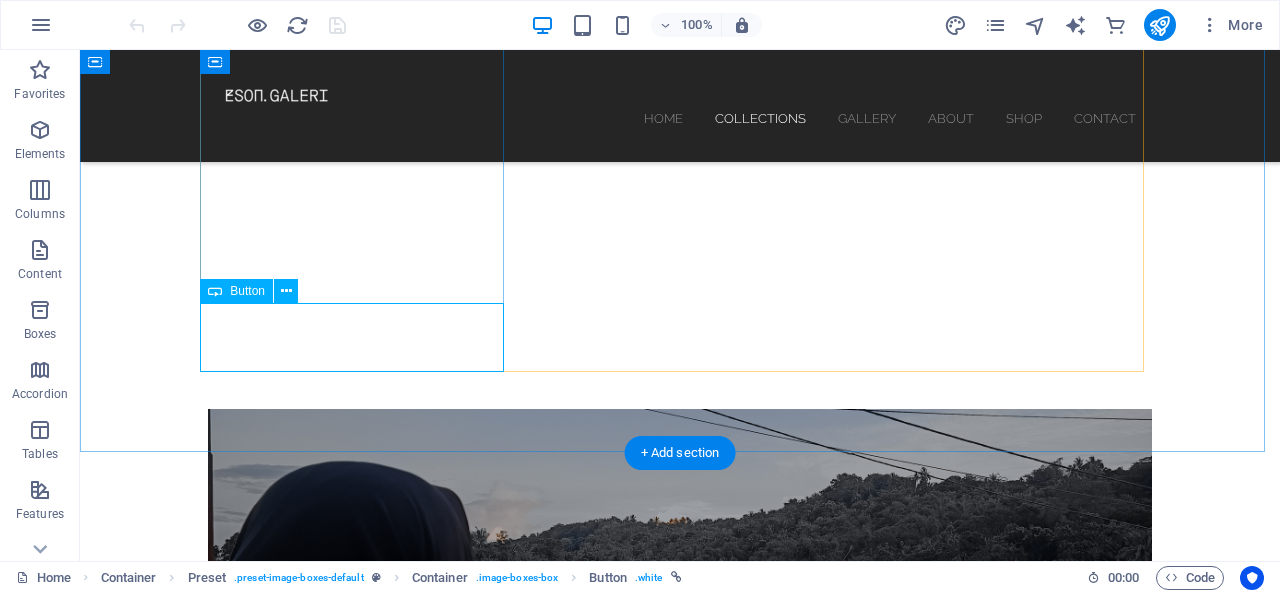 click on "Visit the Collection" at bounding box center (680, 1170) 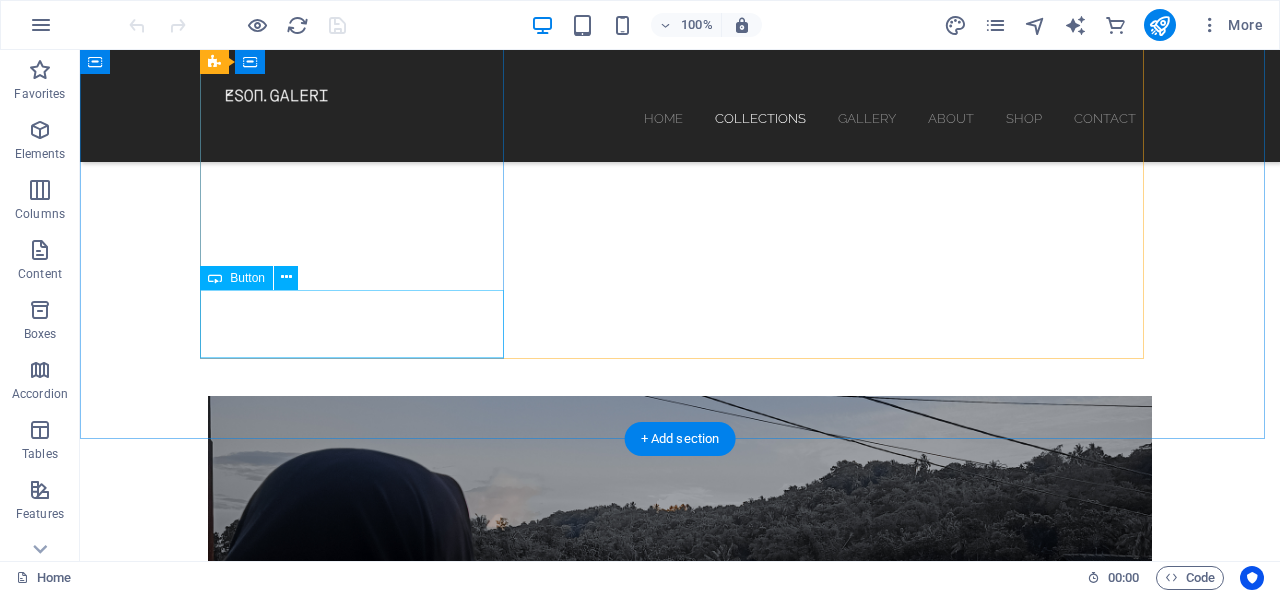 scroll, scrollTop: 714, scrollLeft: 0, axis: vertical 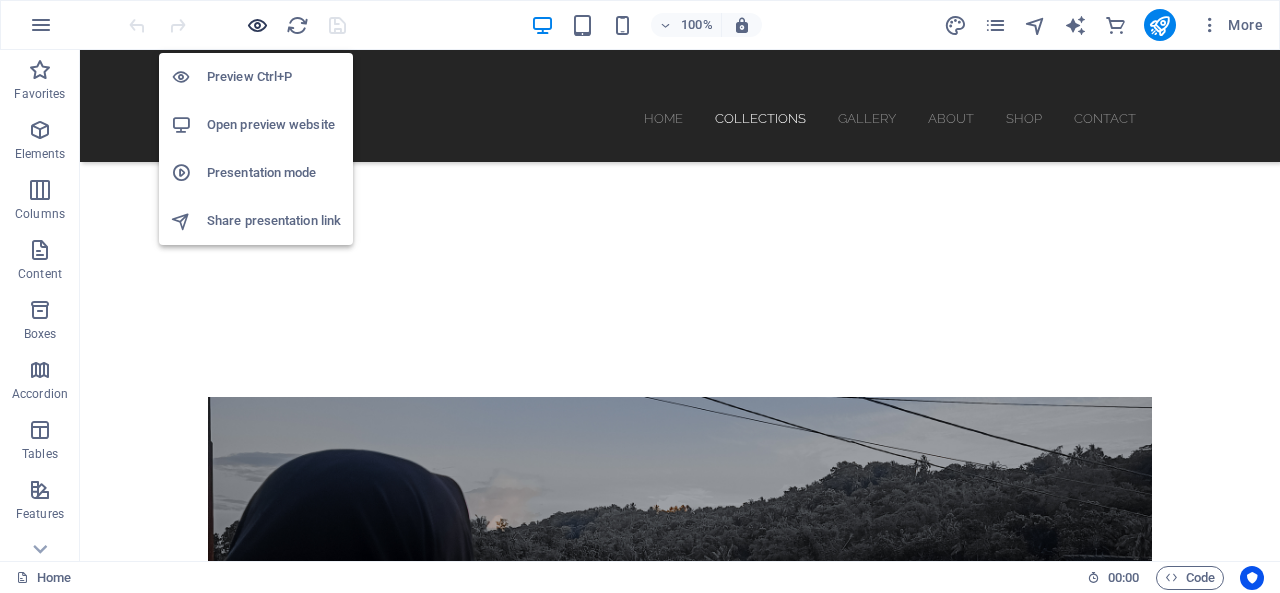 click at bounding box center [257, 25] 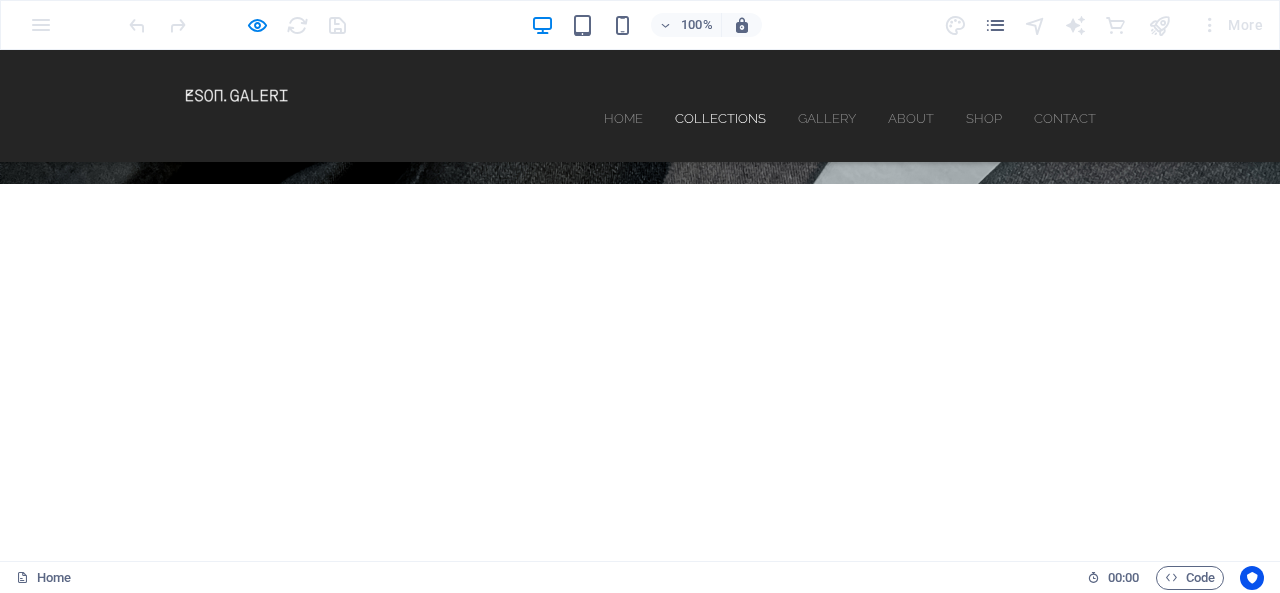 scroll, scrollTop: 584, scrollLeft: 0, axis: vertical 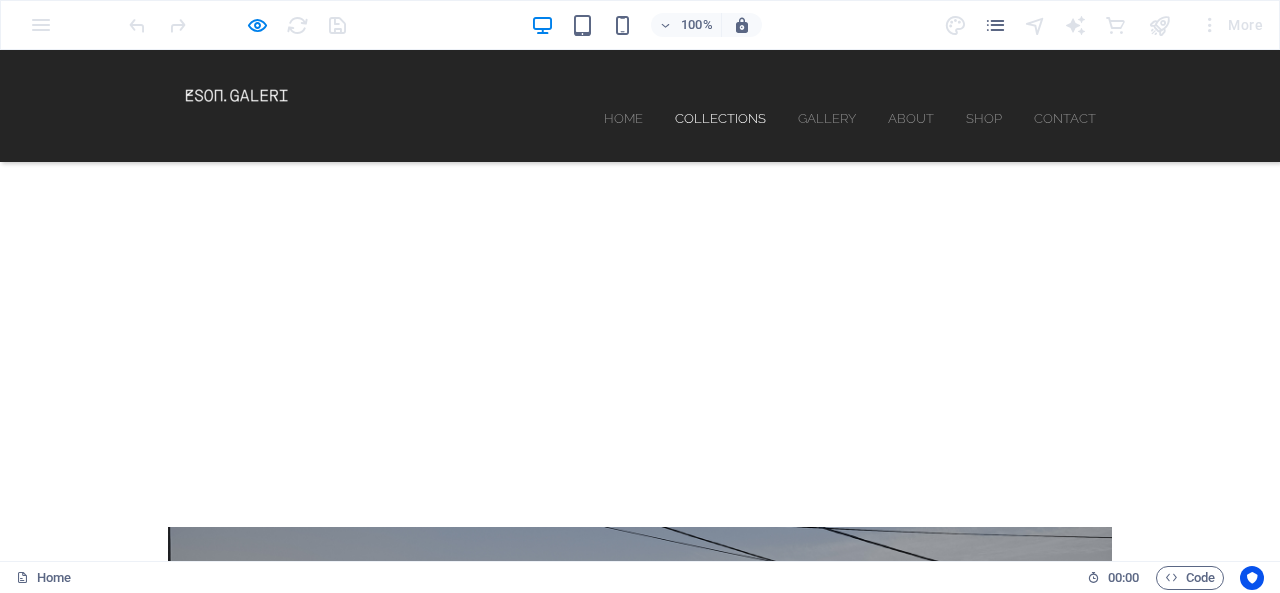 click on "Visit the Collection" at bounding box center [640, 1272] 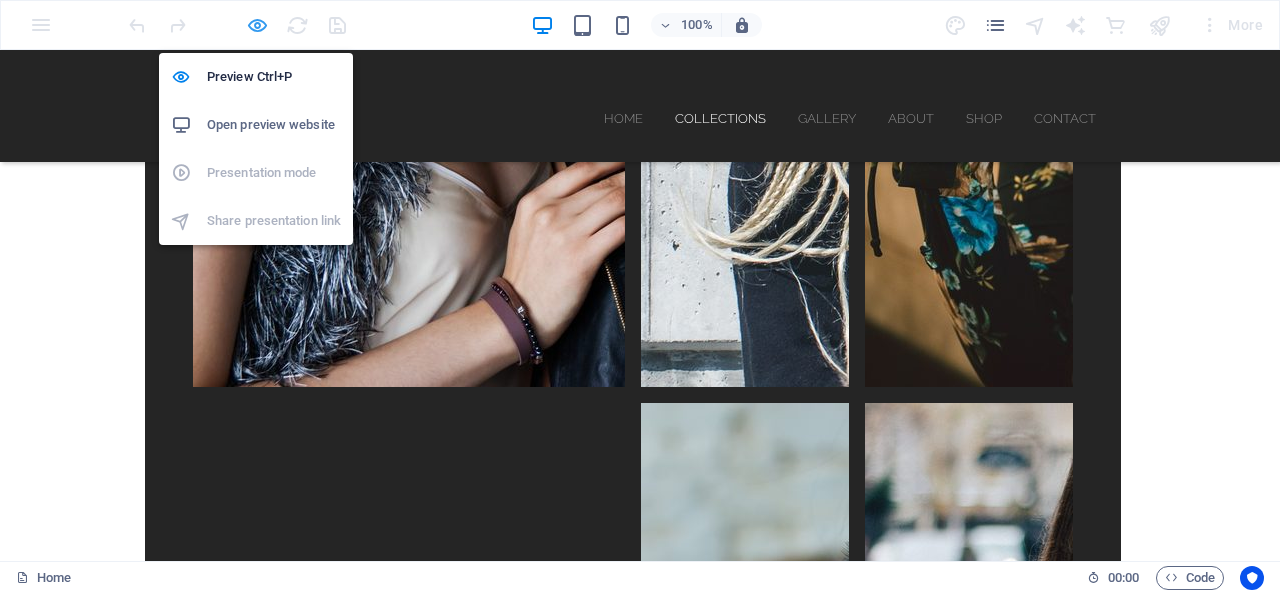 click at bounding box center (257, 25) 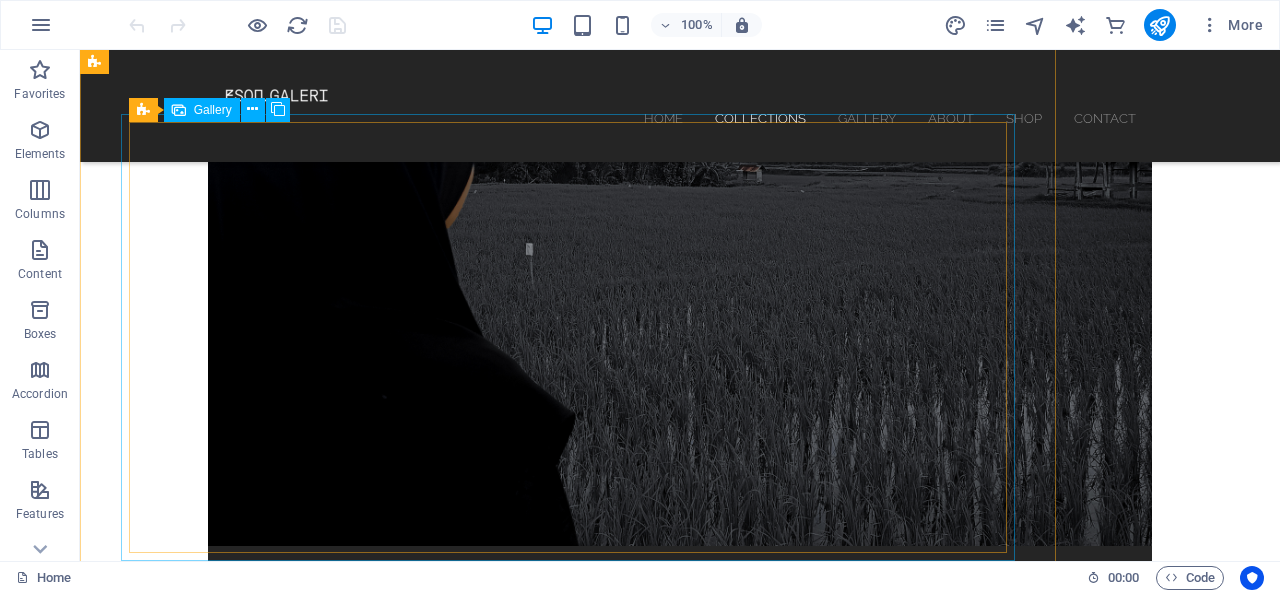 scroll, scrollTop: 1153, scrollLeft: 0, axis: vertical 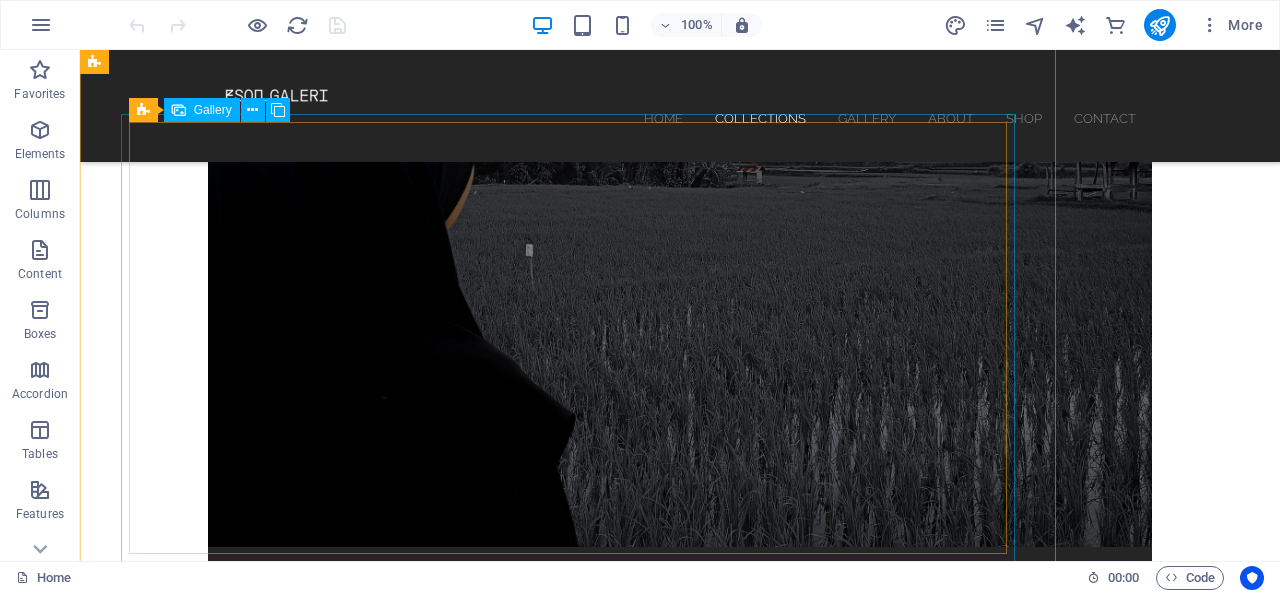 click at bounding box center [529, 2967] 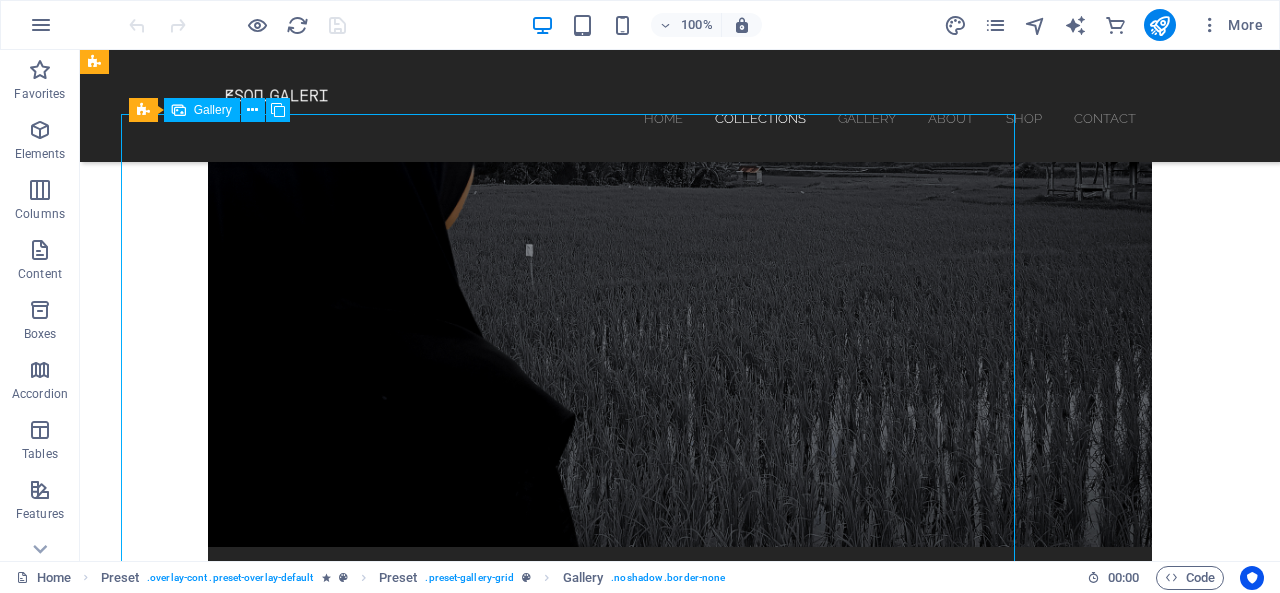 click at bounding box center [529, 2967] 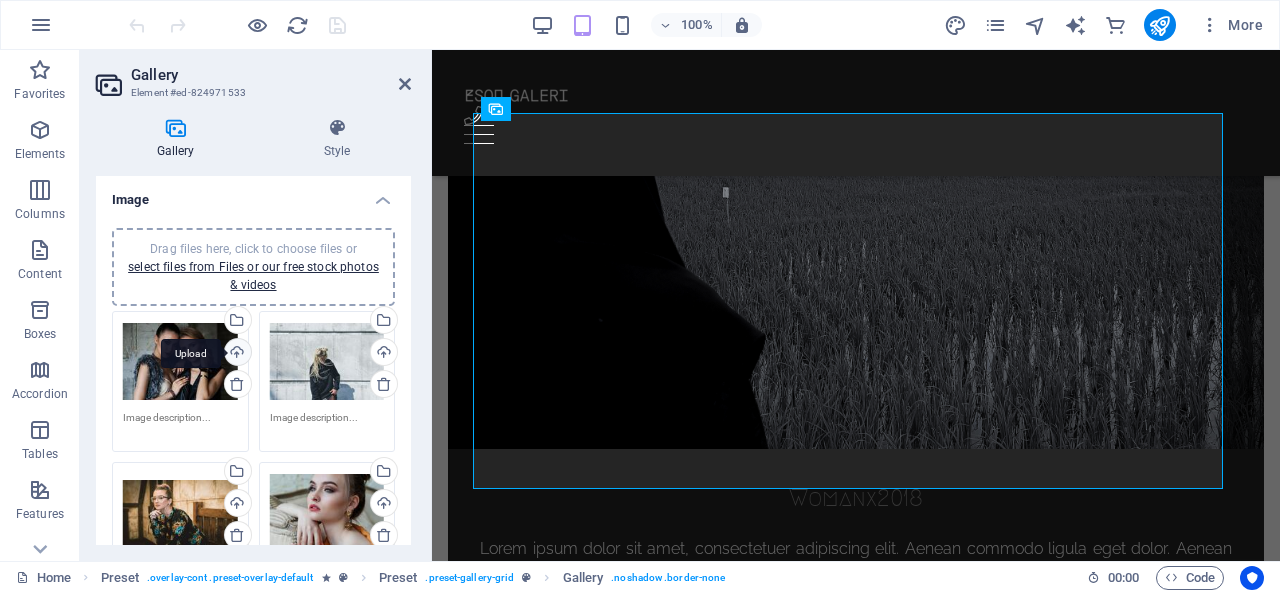click on "Upload" at bounding box center (236, 354) 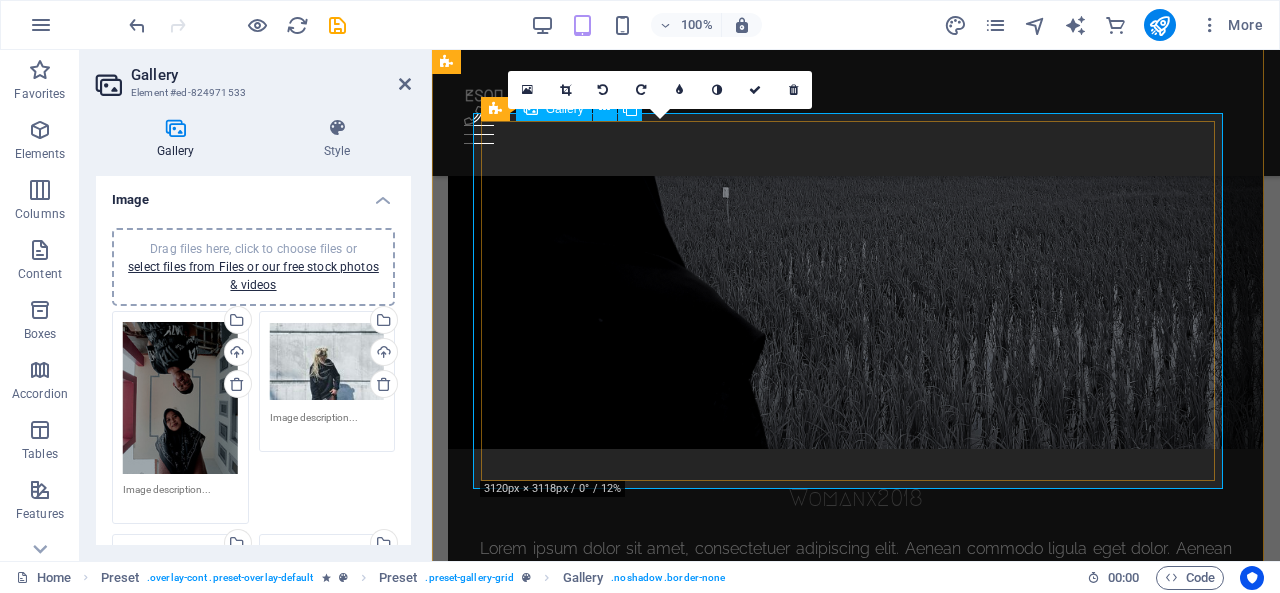 click at bounding box center [881, 2754] 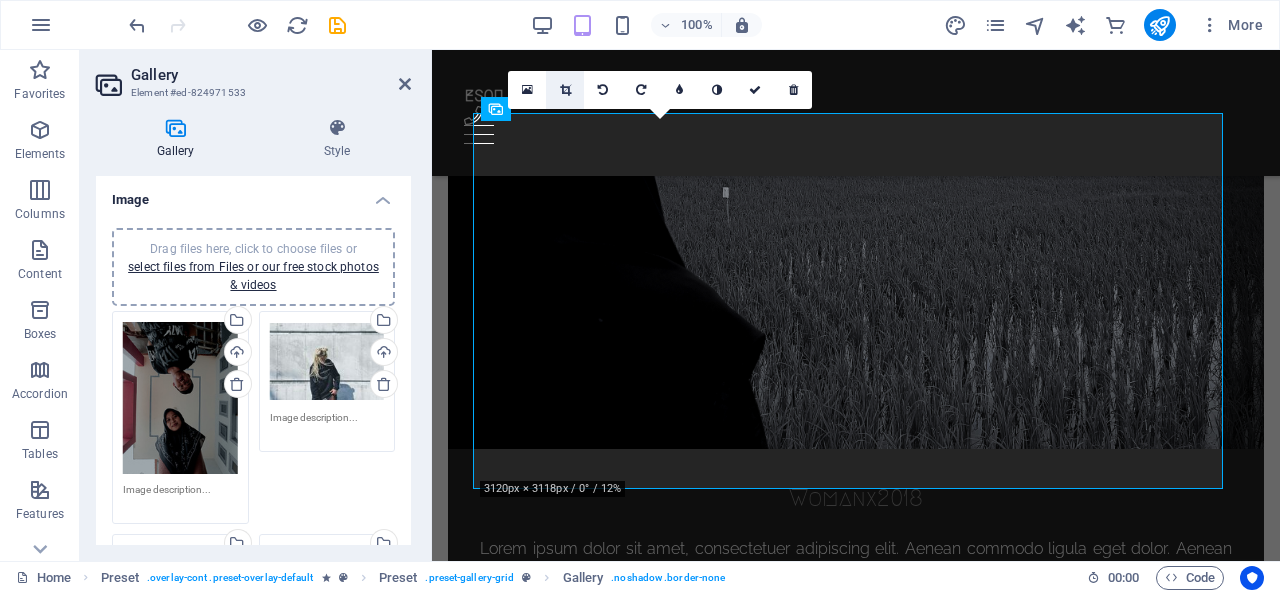 click at bounding box center [565, 90] 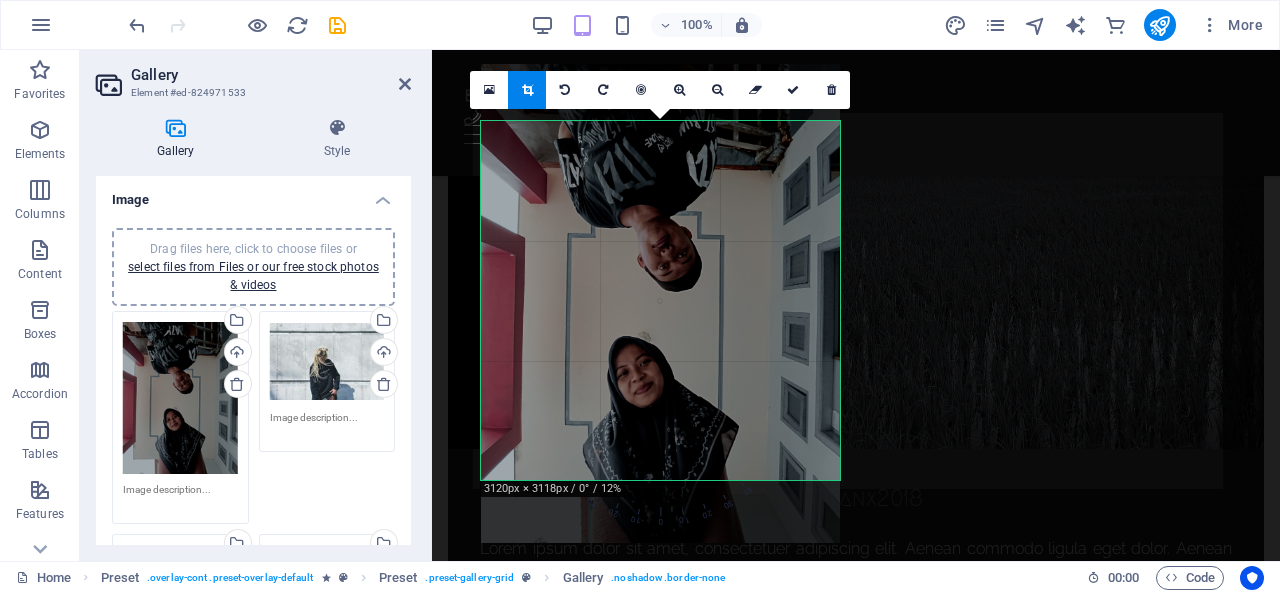 drag, startPoint x: 693, startPoint y: 354, endPoint x: 692, endPoint y: 297, distance: 57.00877 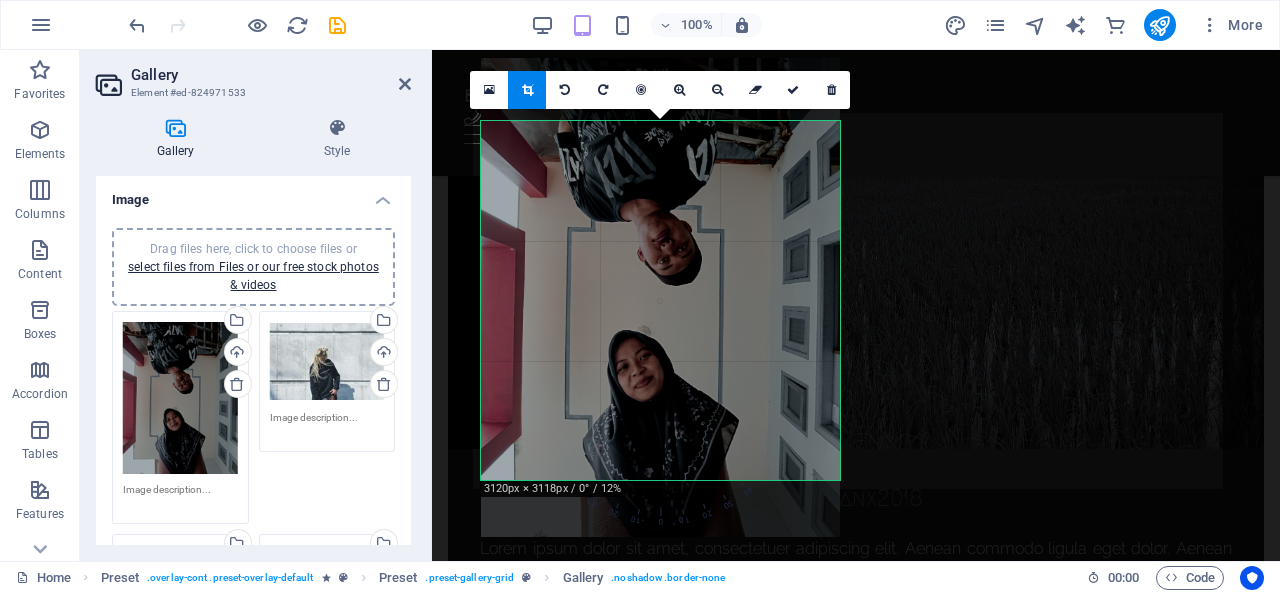 click at bounding box center [660, 297] 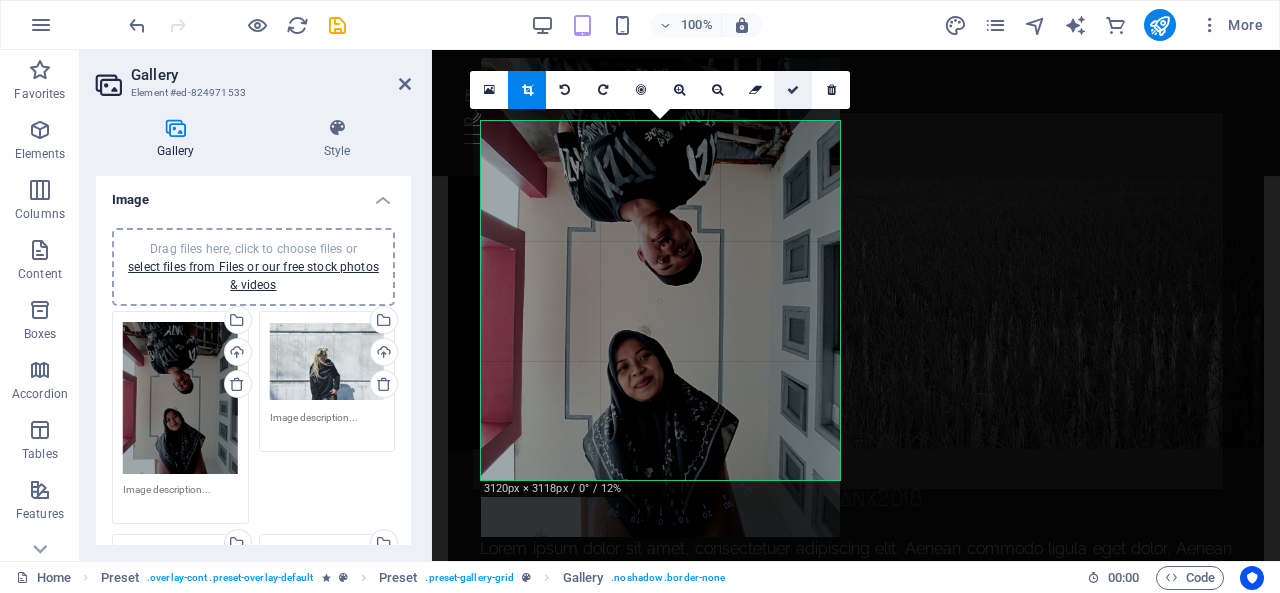 click at bounding box center [793, 90] 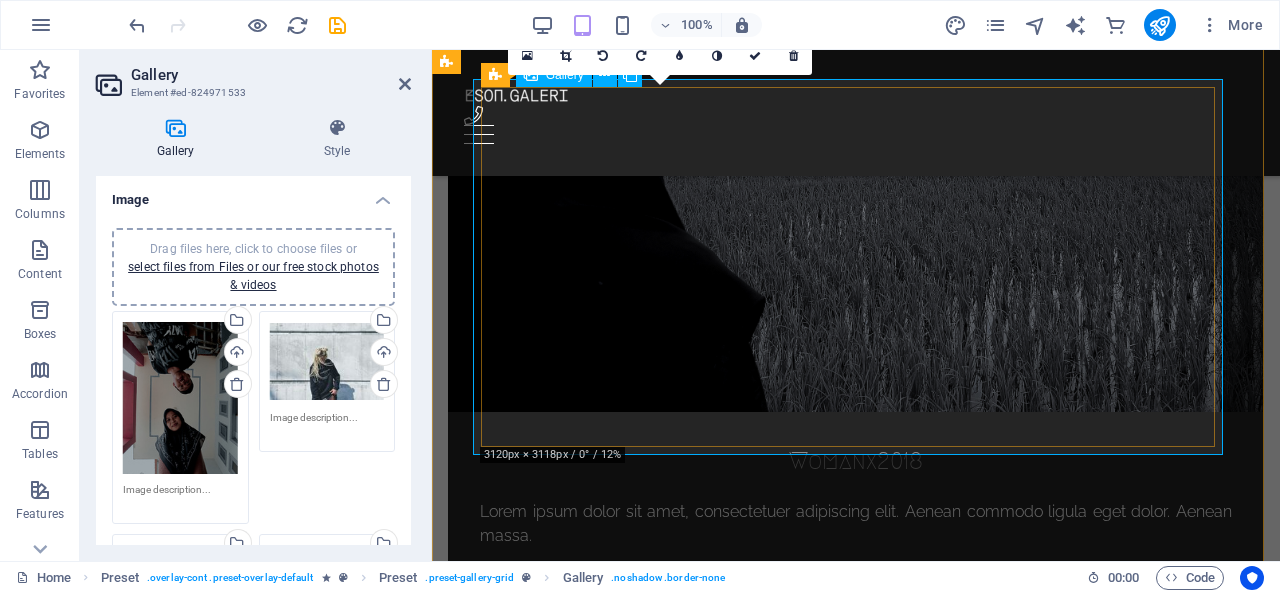 scroll, scrollTop: 1181, scrollLeft: 0, axis: vertical 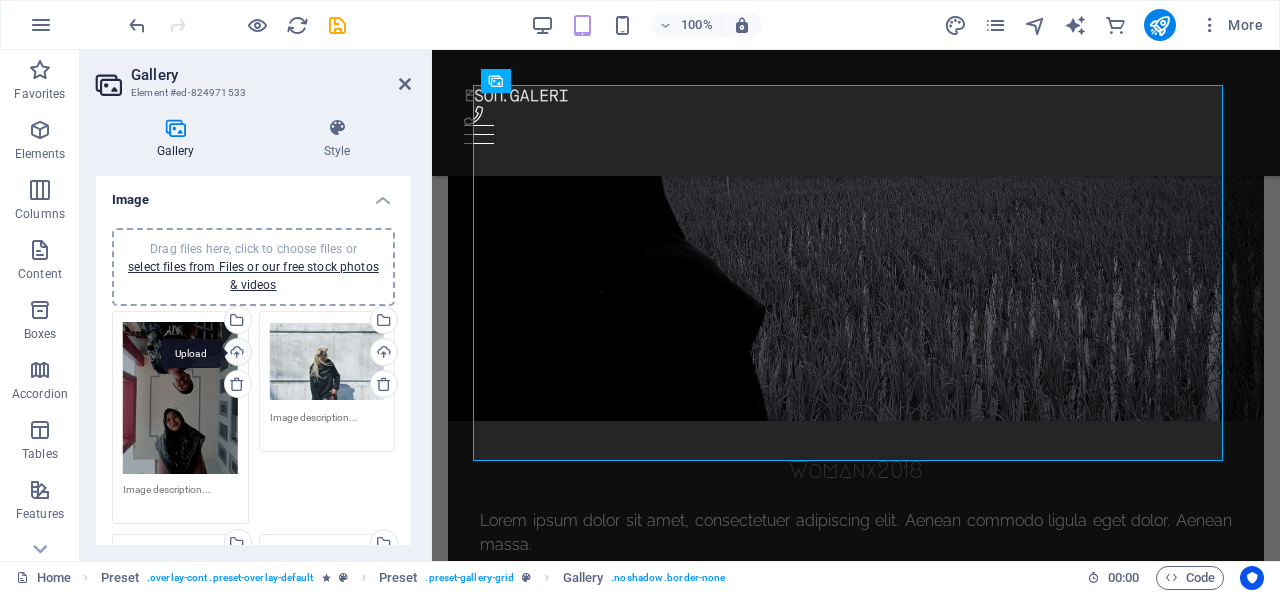 click on "Upload" at bounding box center (236, 354) 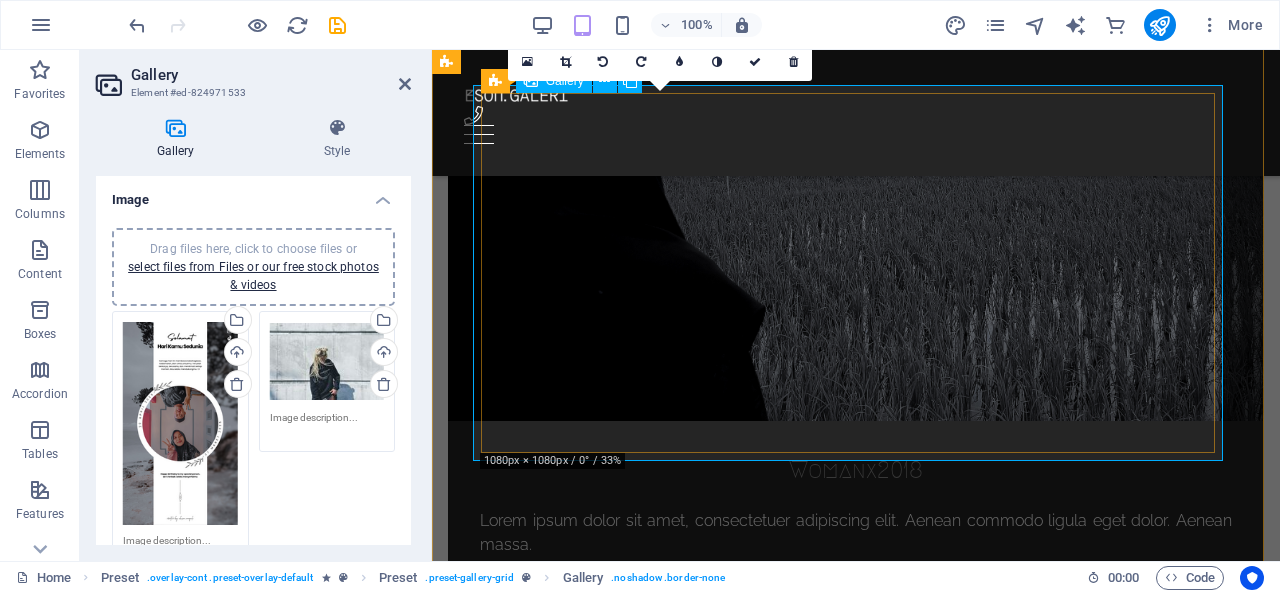 click at bounding box center (905, 2750) 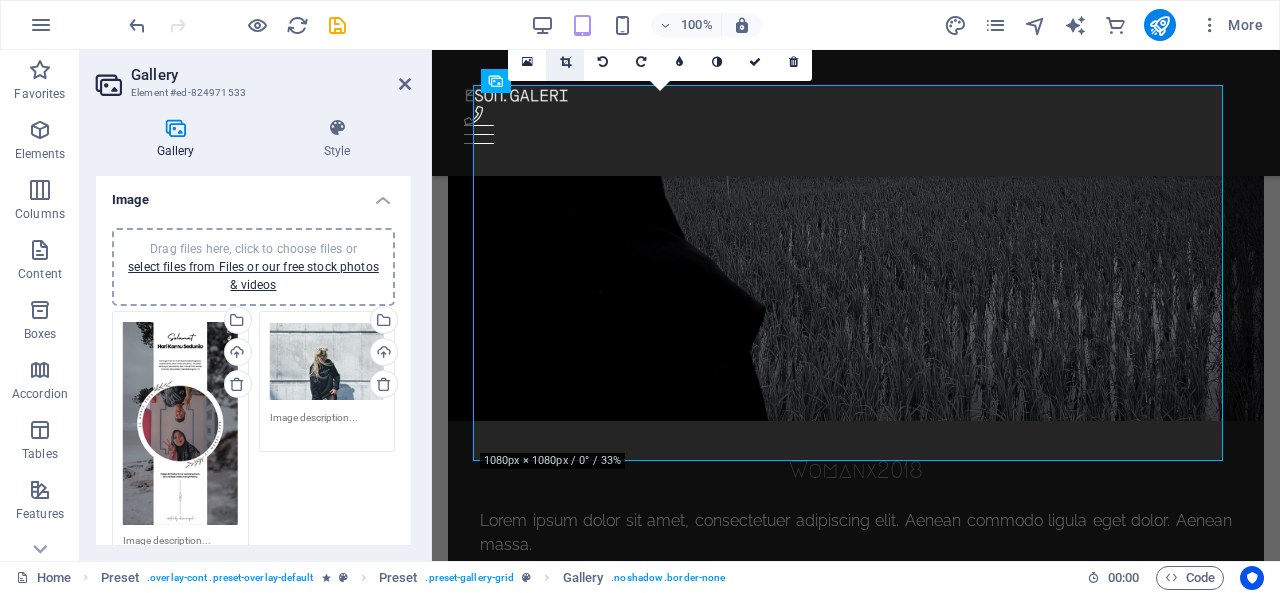 click at bounding box center [565, 62] 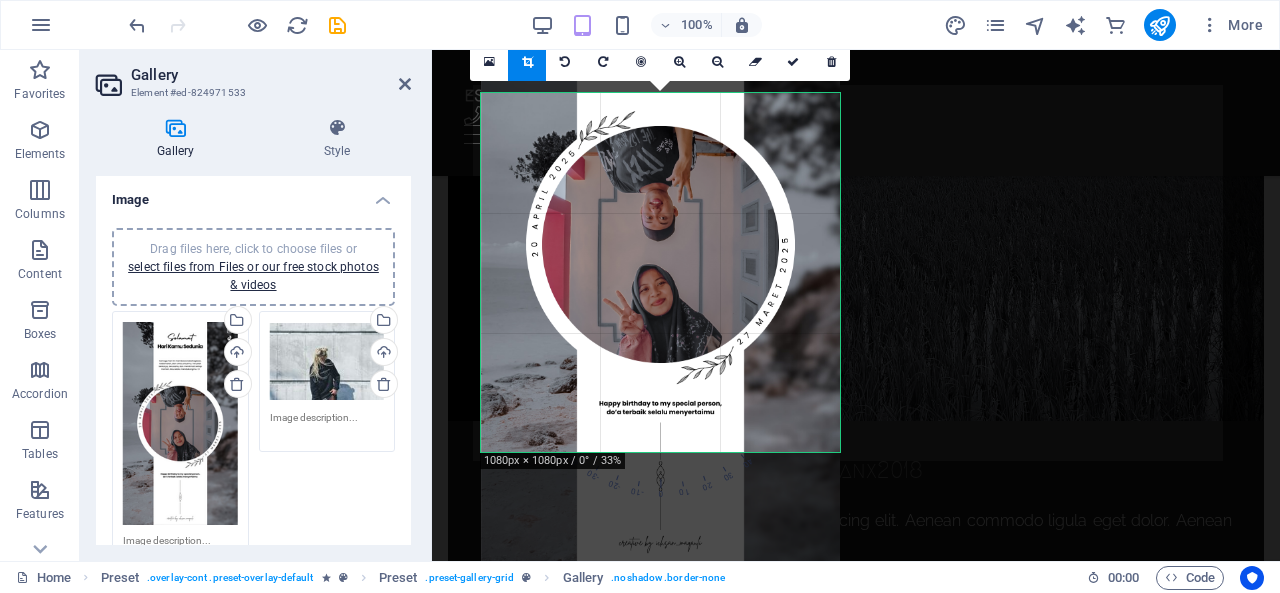 drag, startPoint x: 684, startPoint y: 335, endPoint x: 679, endPoint y: 167, distance: 168.07439 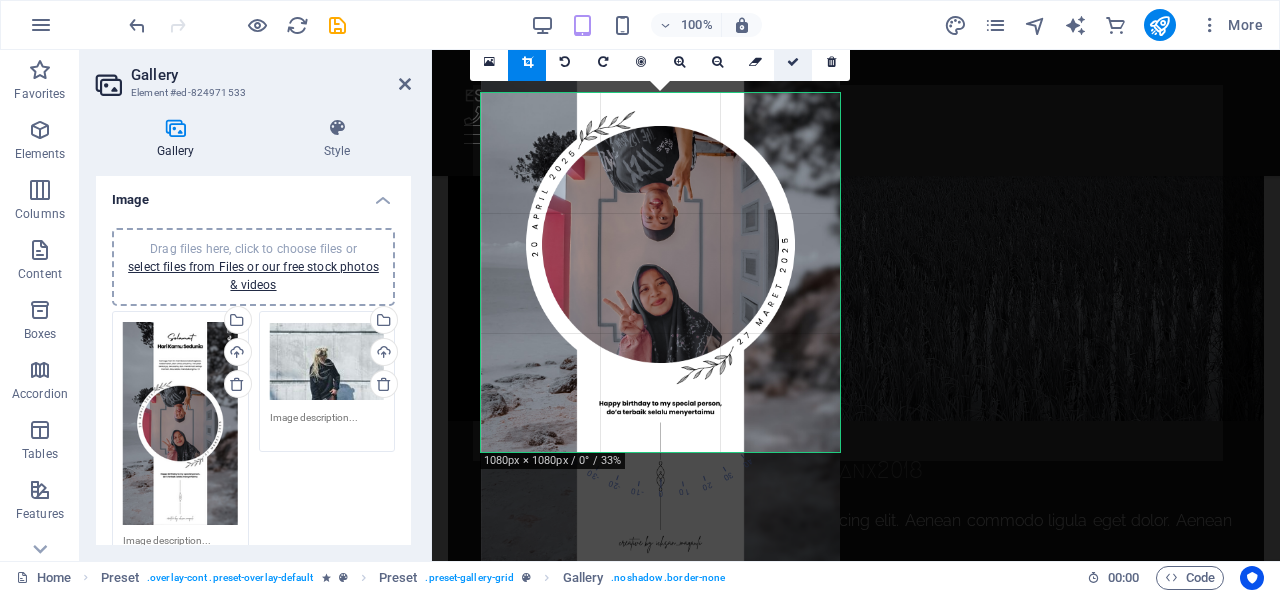 click at bounding box center [793, 62] 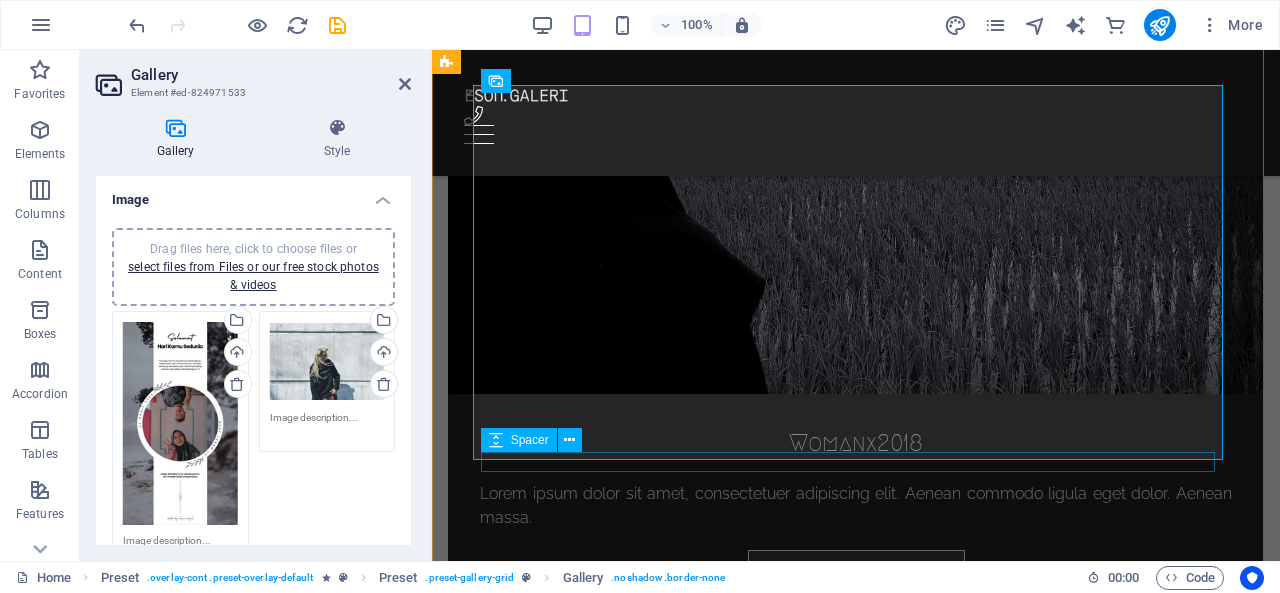 scroll, scrollTop: 1138, scrollLeft: 0, axis: vertical 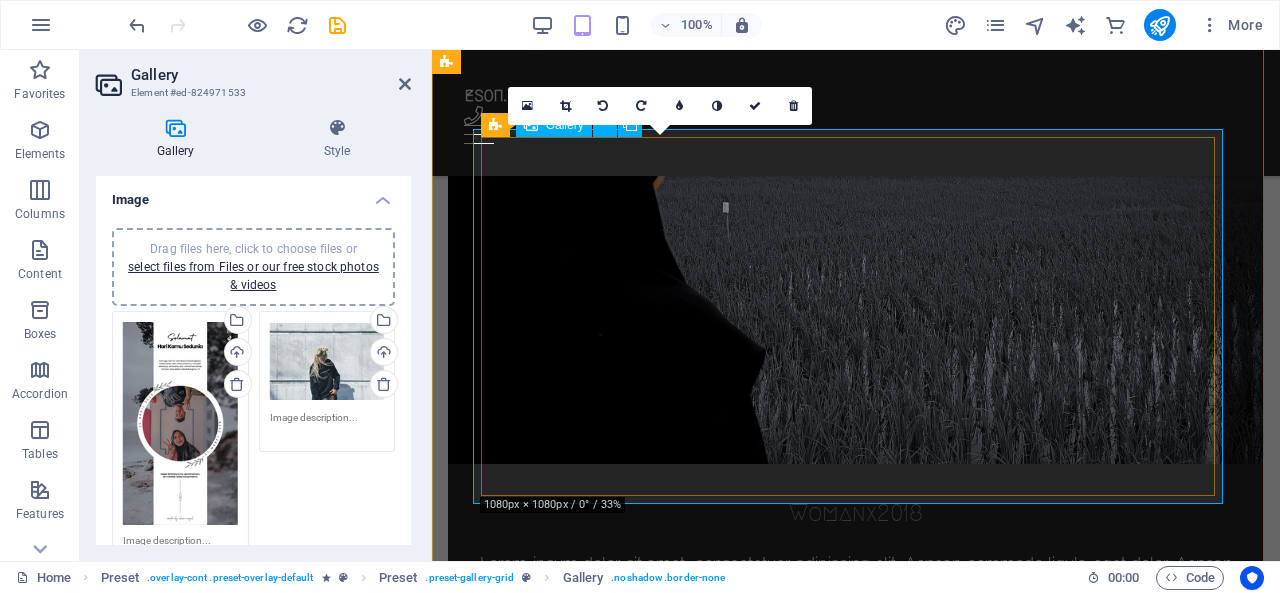 click at bounding box center (905, 2793) 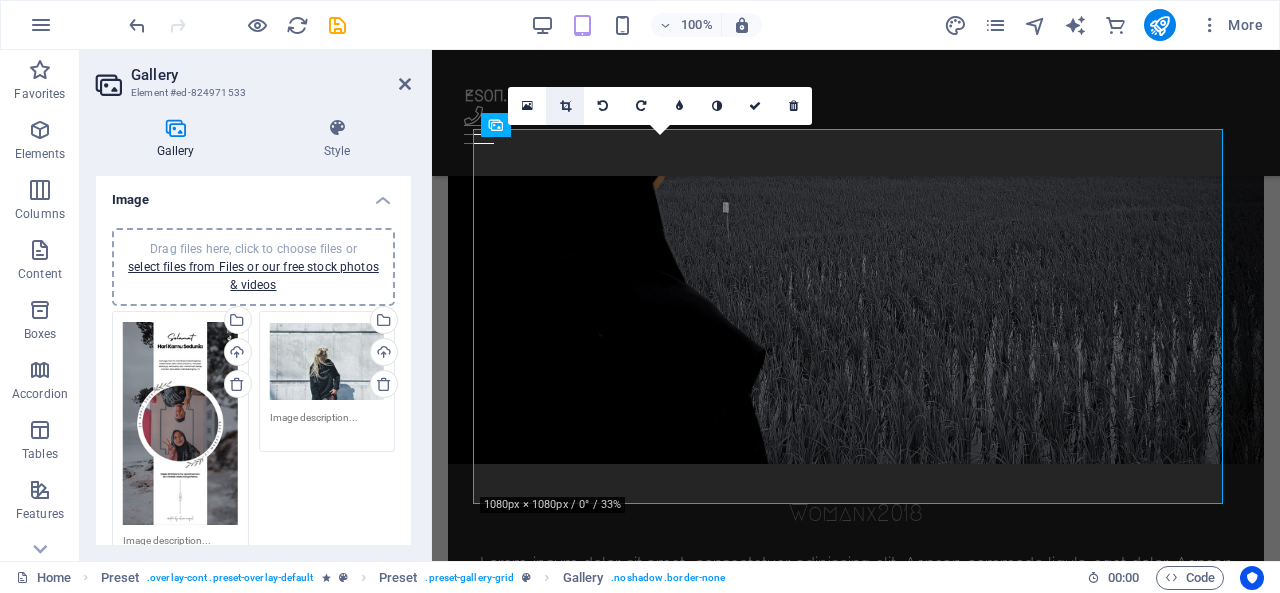click at bounding box center (565, 106) 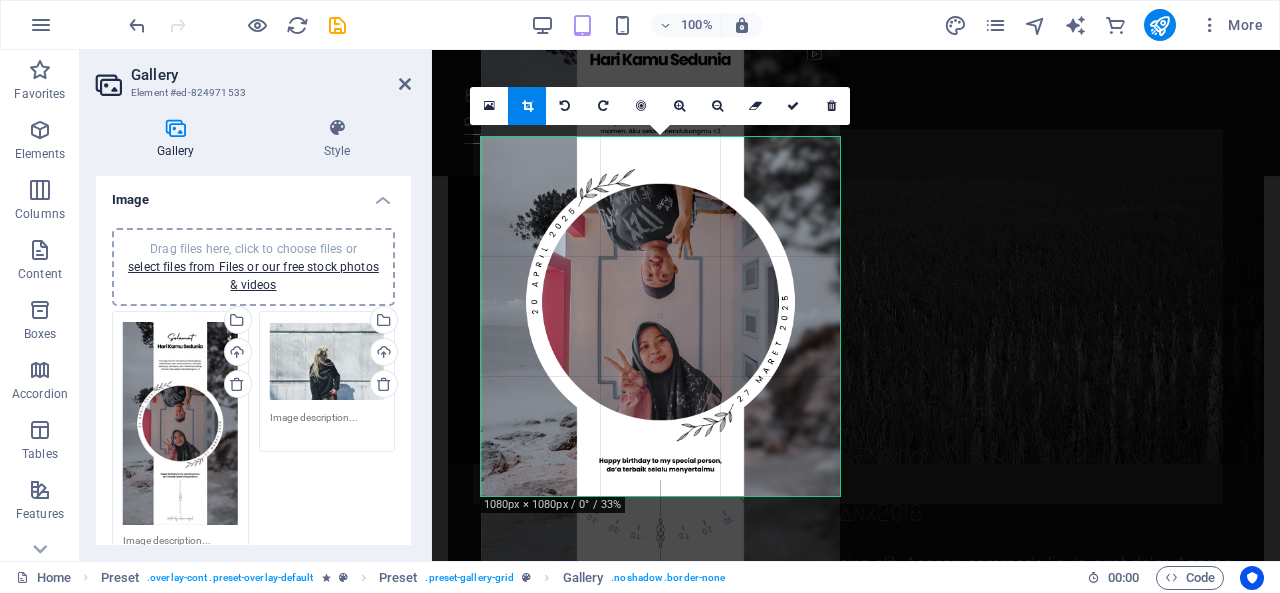 drag, startPoint x: 649, startPoint y: 261, endPoint x: 644, endPoint y: 275, distance: 14.866069 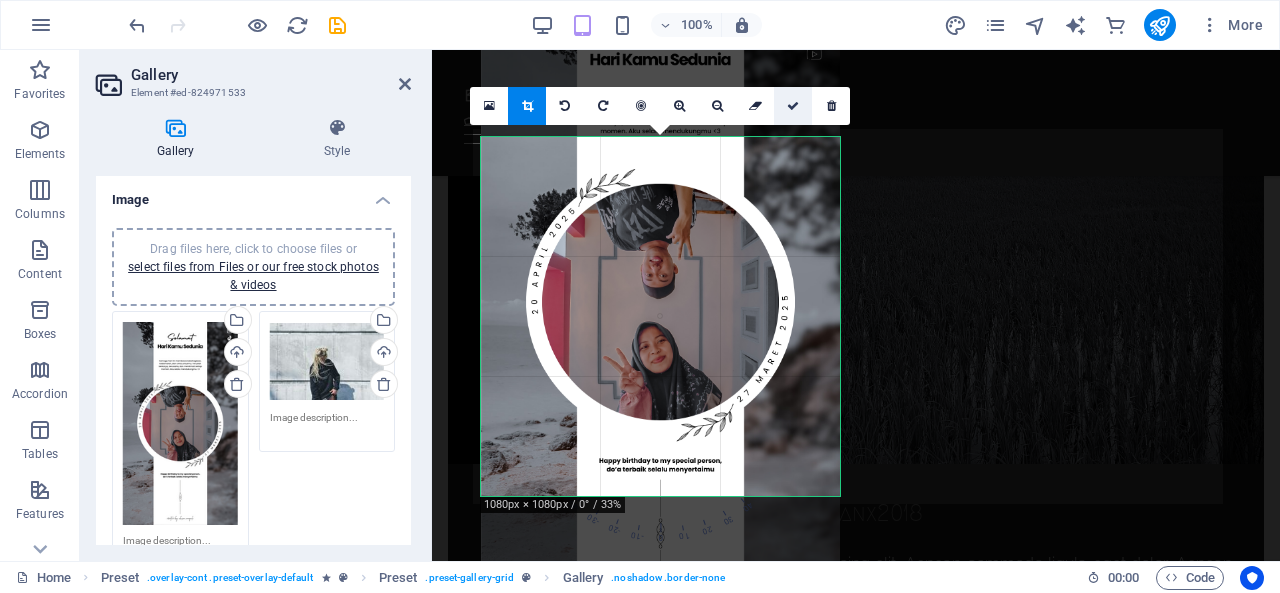 click at bounding box center (793, 106) 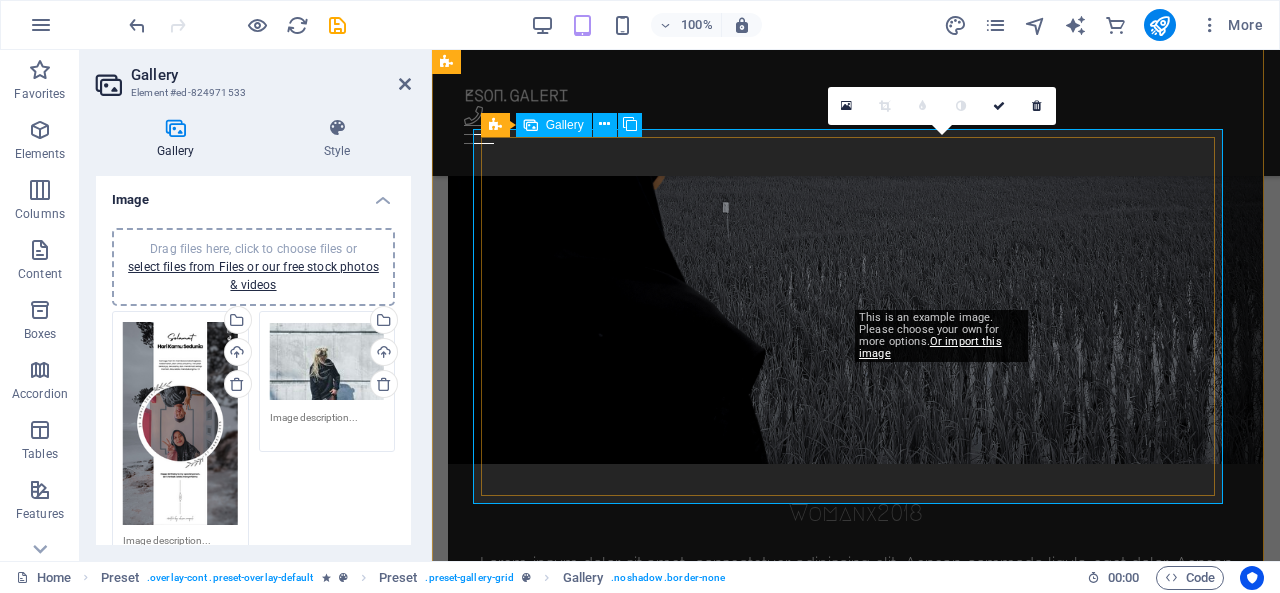 click at bounding box center [1280, 2793] 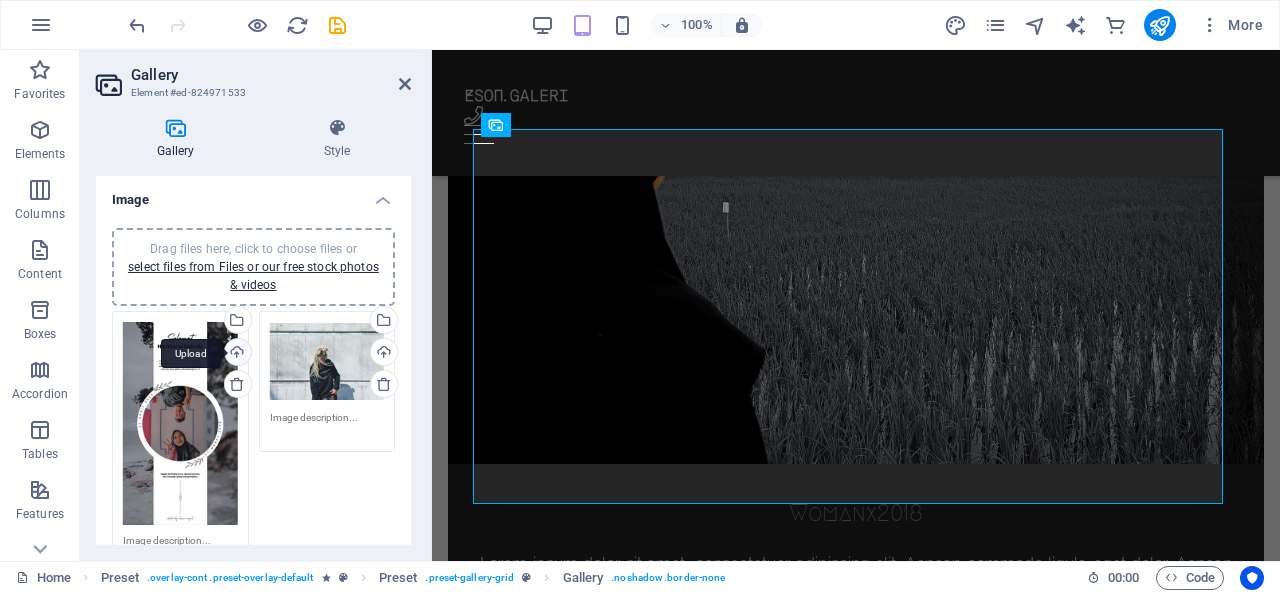 click on "Upload" at bounding box center (236, 354) 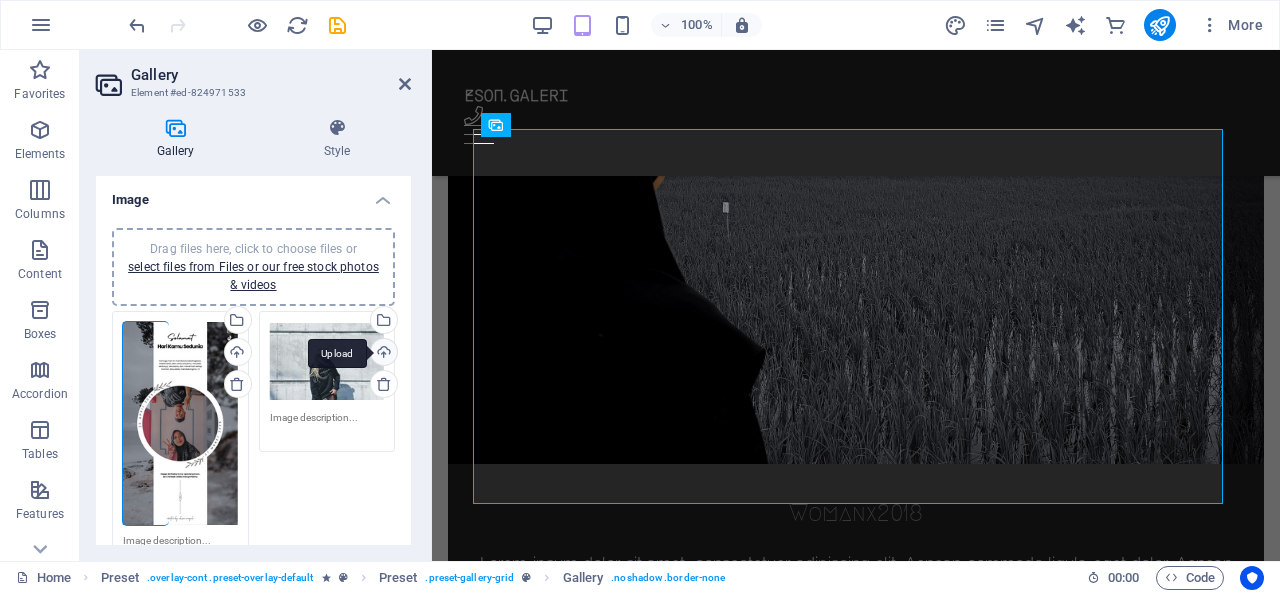 click on "Upload" at bounding box center (382, 354) 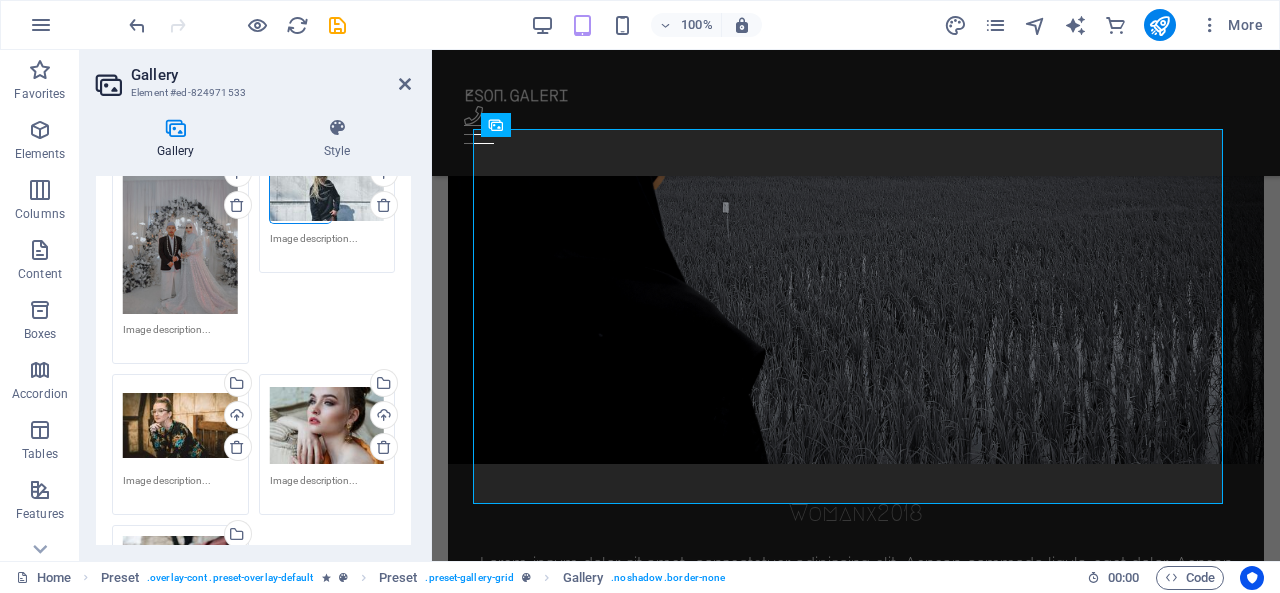 scroll, scrollTop: 180, scrollLeft: 0, axis: vertical 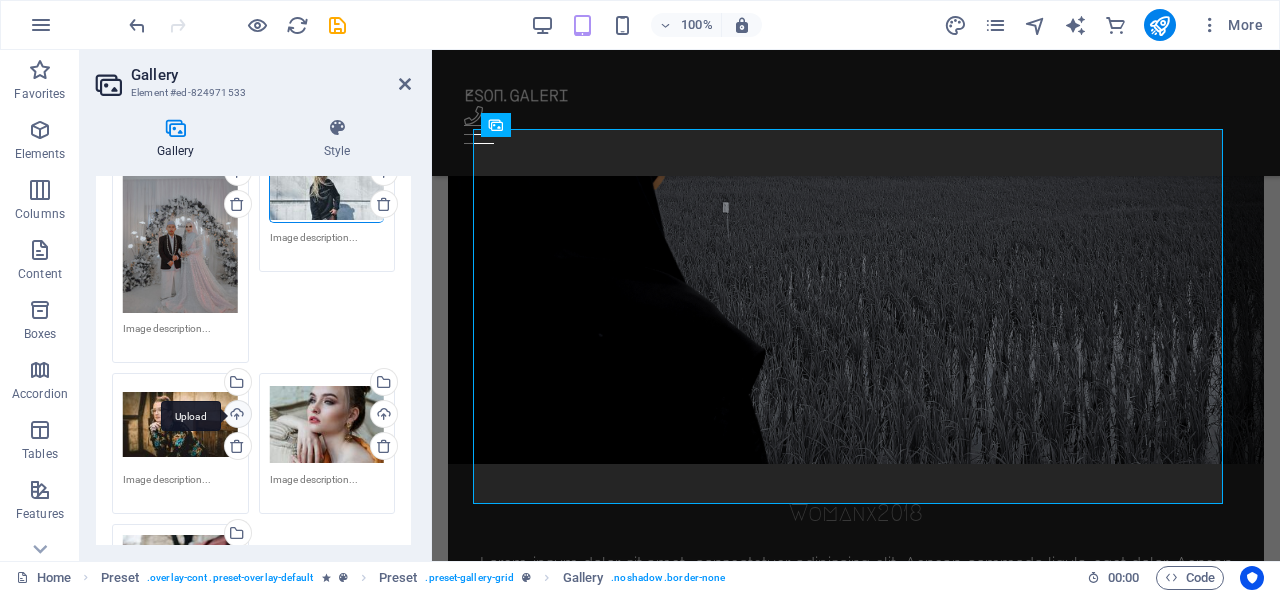 click on "Upload" at bounding box center (236, 416) 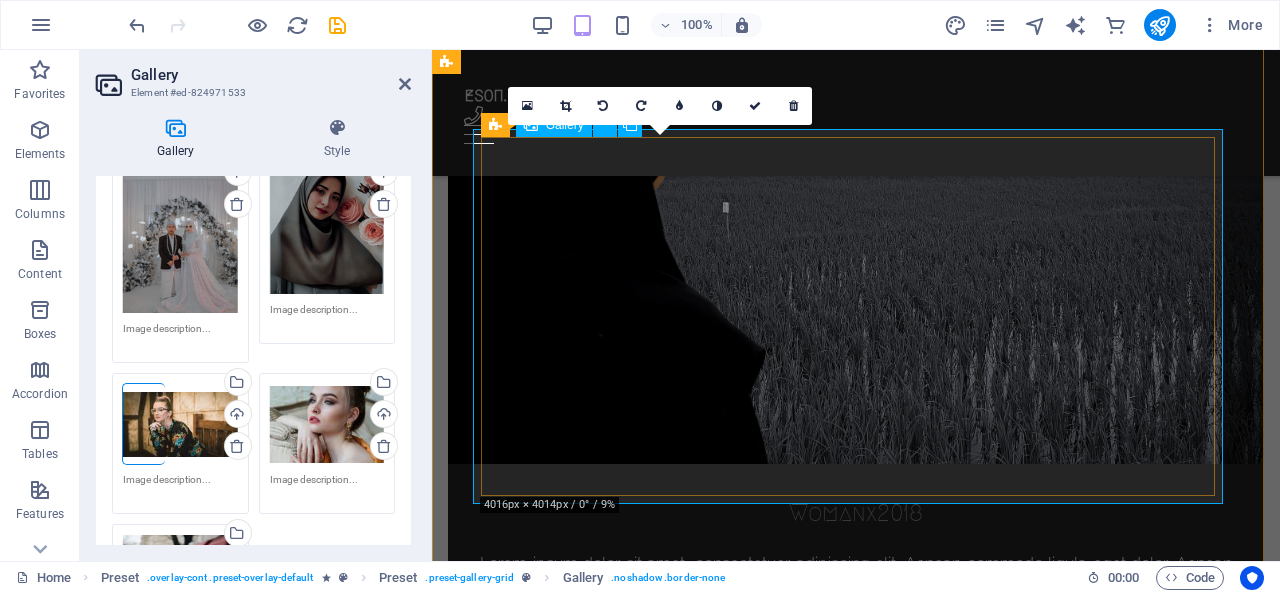 click at bounding box center (881, 2769) 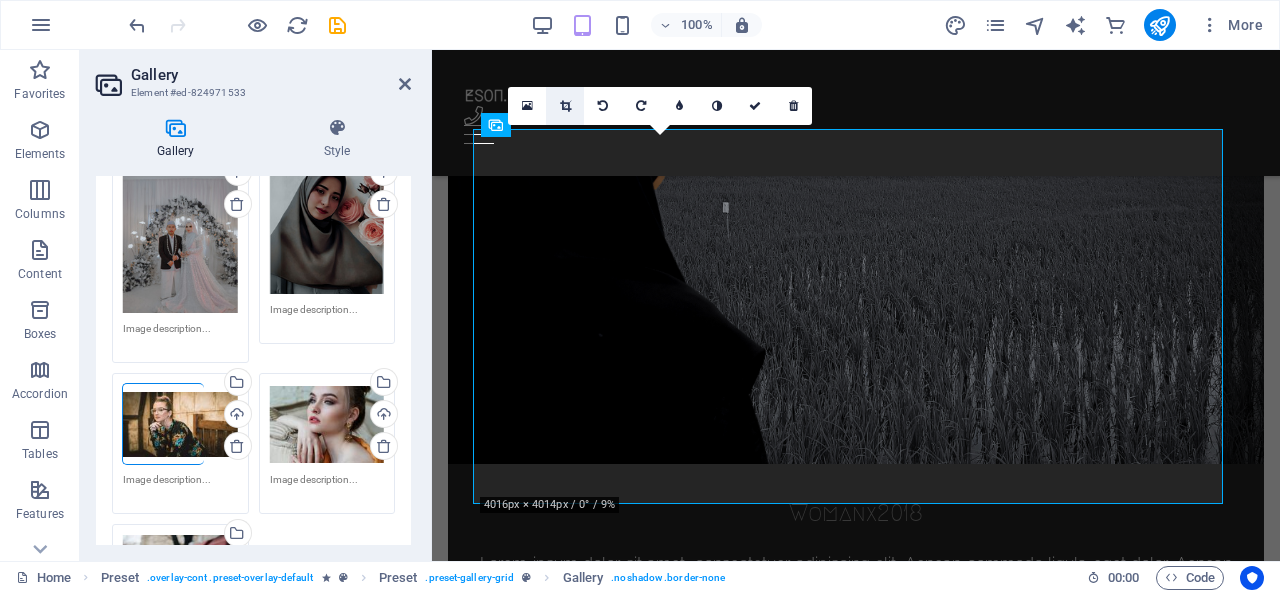 click at bounding box center [565, 106] 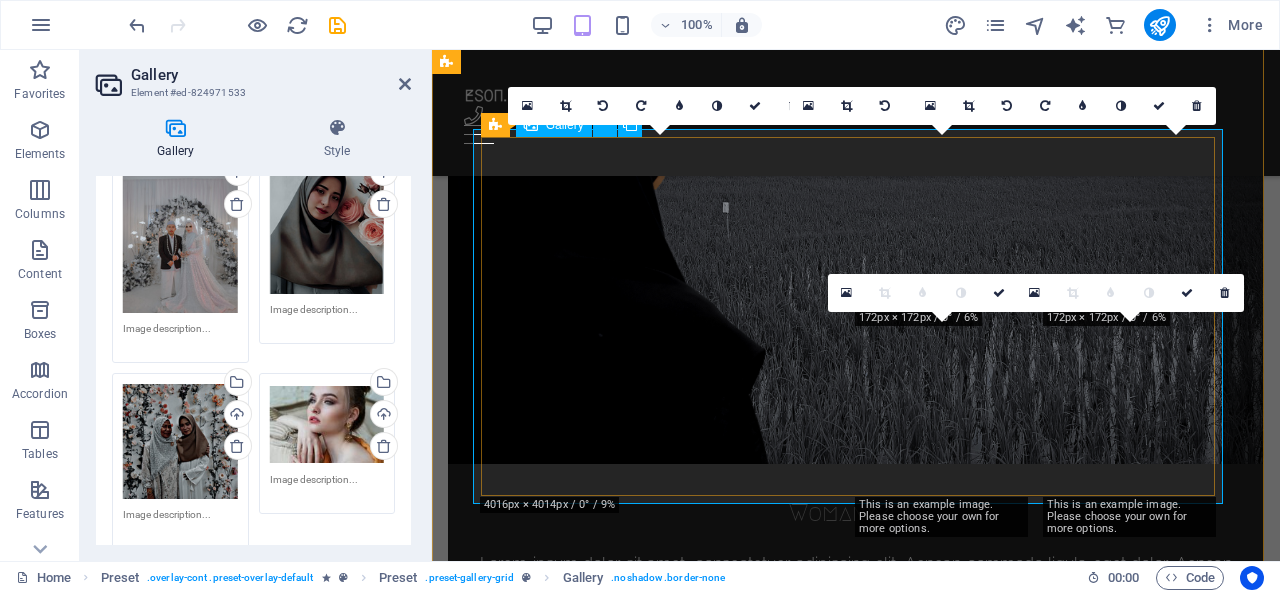 drag, startPoint x: 1079, startPoint y: 418, endPoint x: 1076, endPoint y: 235, distance: 183.02458 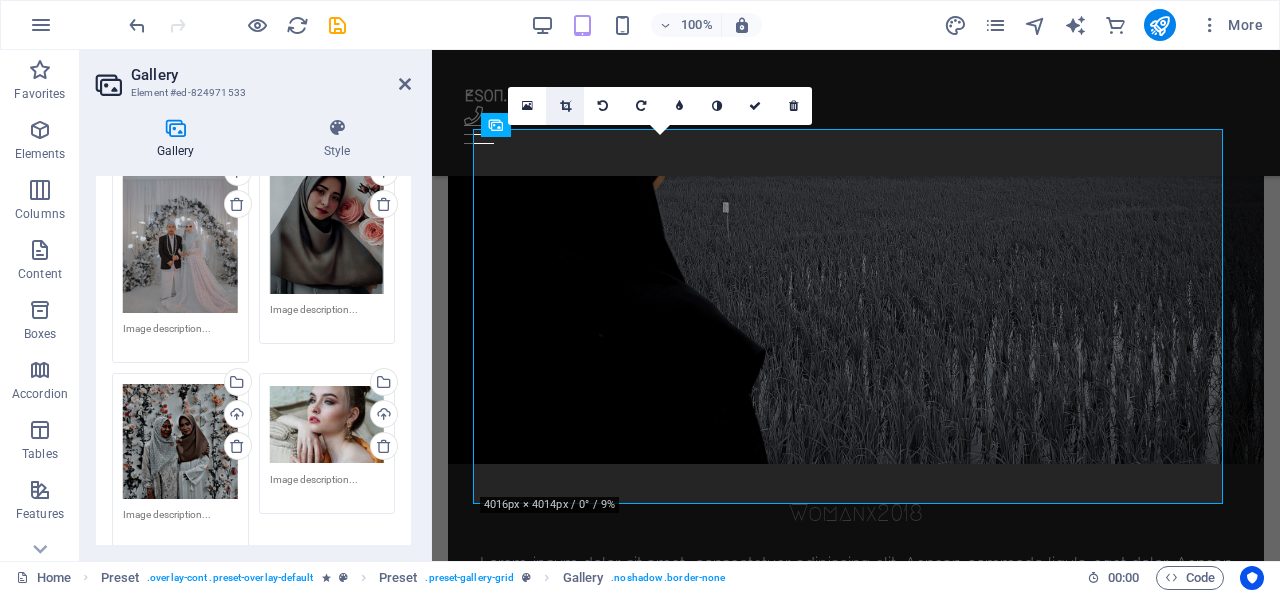 click at bounding box center (565, 106) 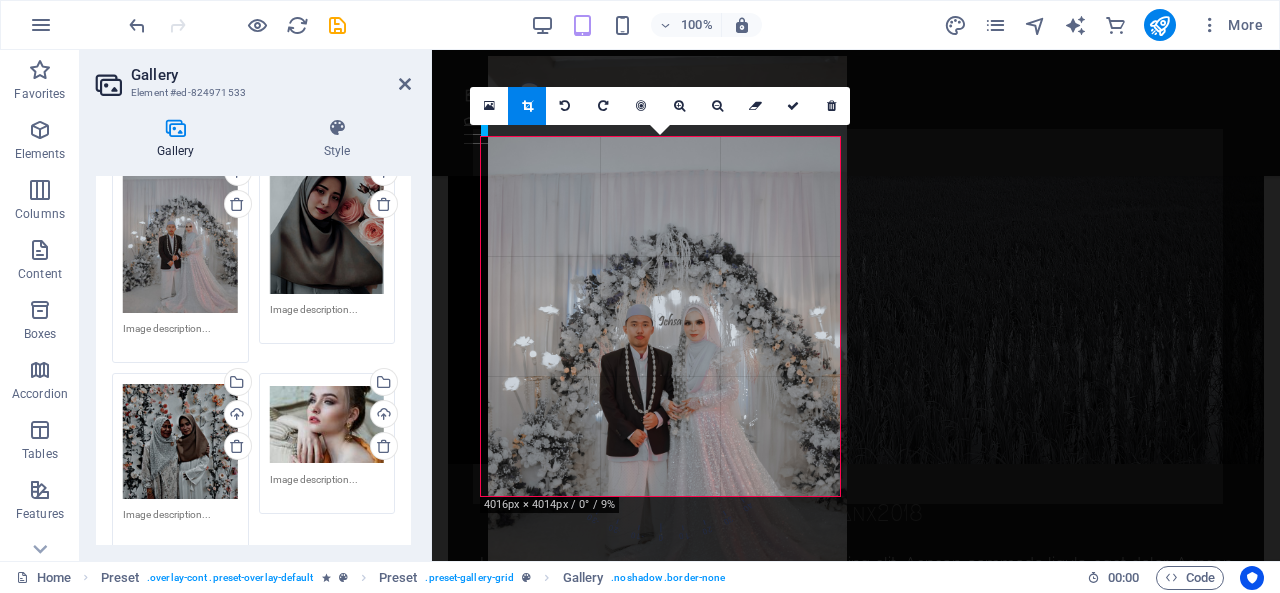 drag, startPoint x: 650, startPoint y: 394, endPoint x: 650, endPoint y: 226, distance: 168 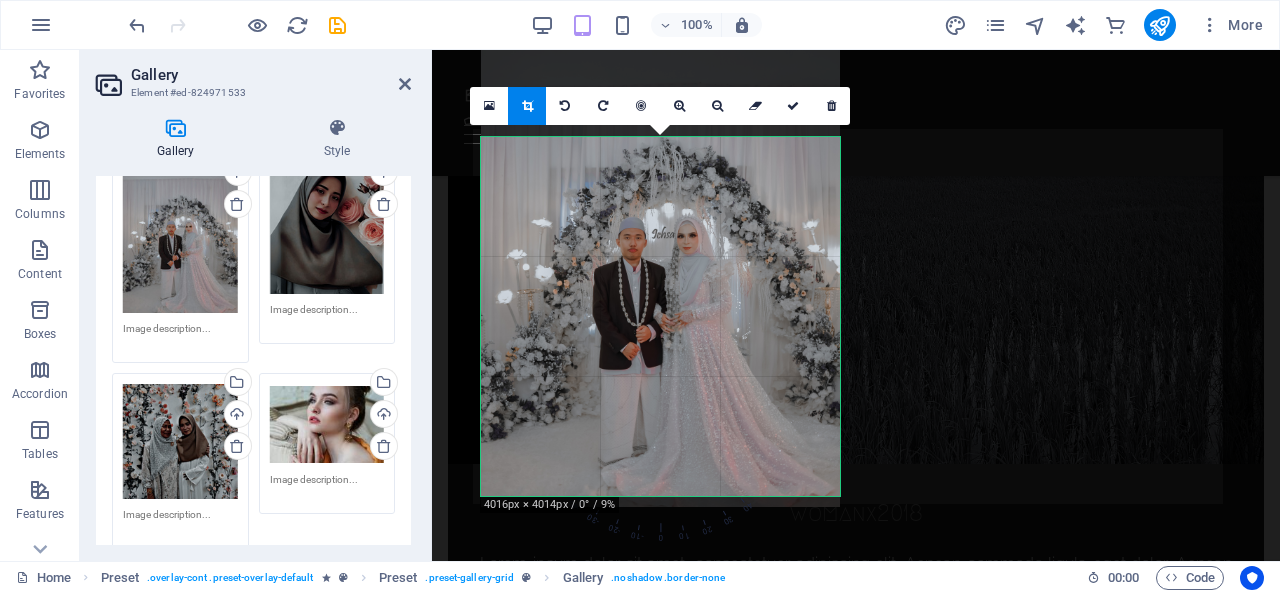 drag, startPoint x: 650, startPoint y: 226, endPoint x: 650, endPoint y: 199, distance: 27 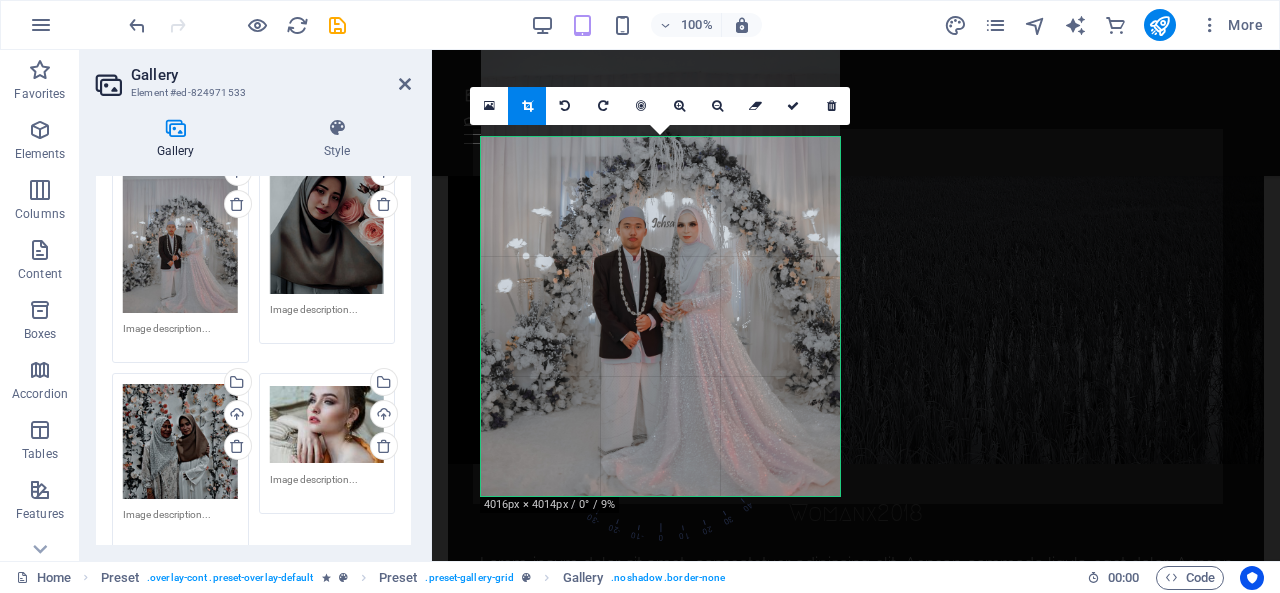 drag, startPoint x: 649, startPoint y: 286, endPoint x: 649, endPoint y: 273, distance: 13 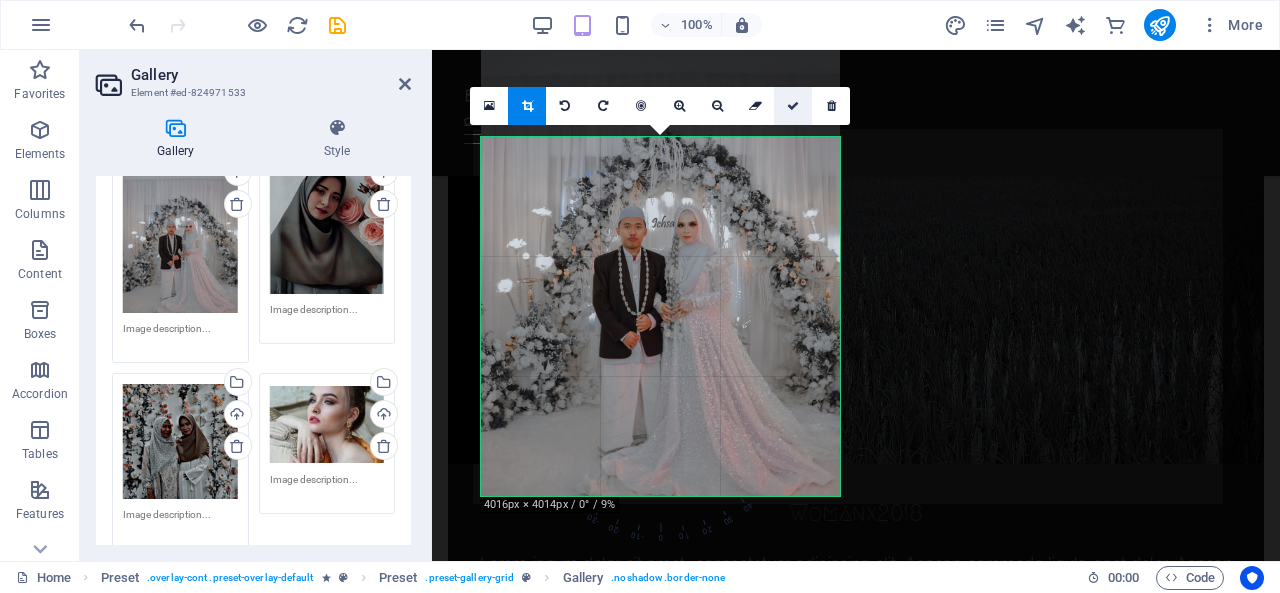 click at bounding box center [793, 106] 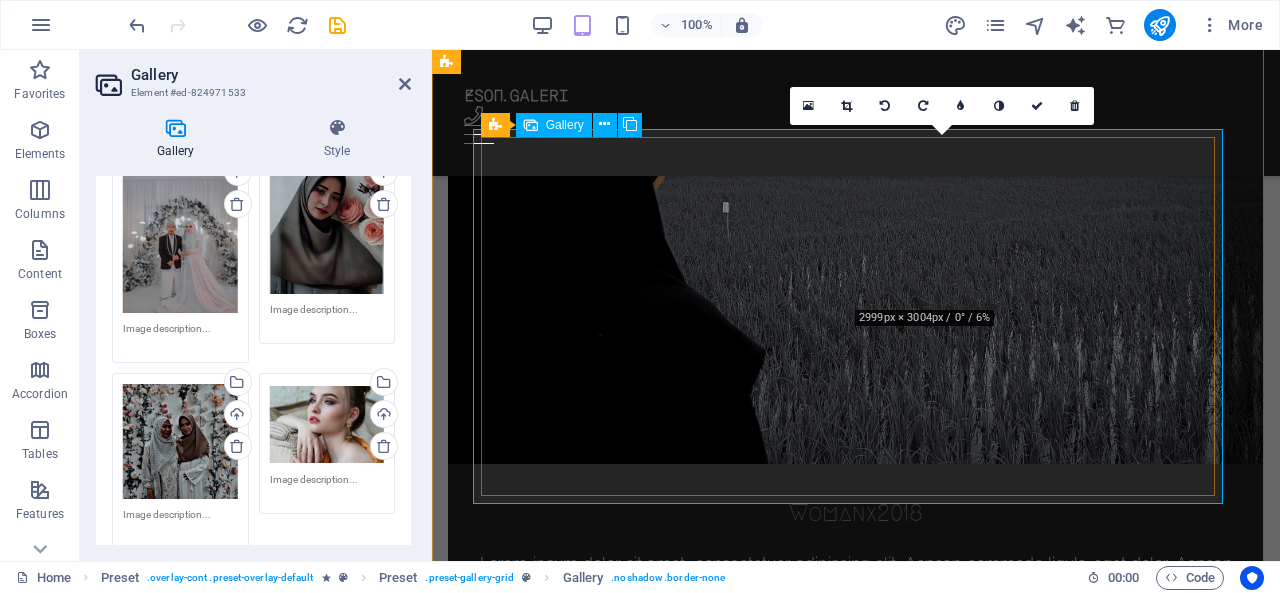 click at bounding box center (1256, 2769) 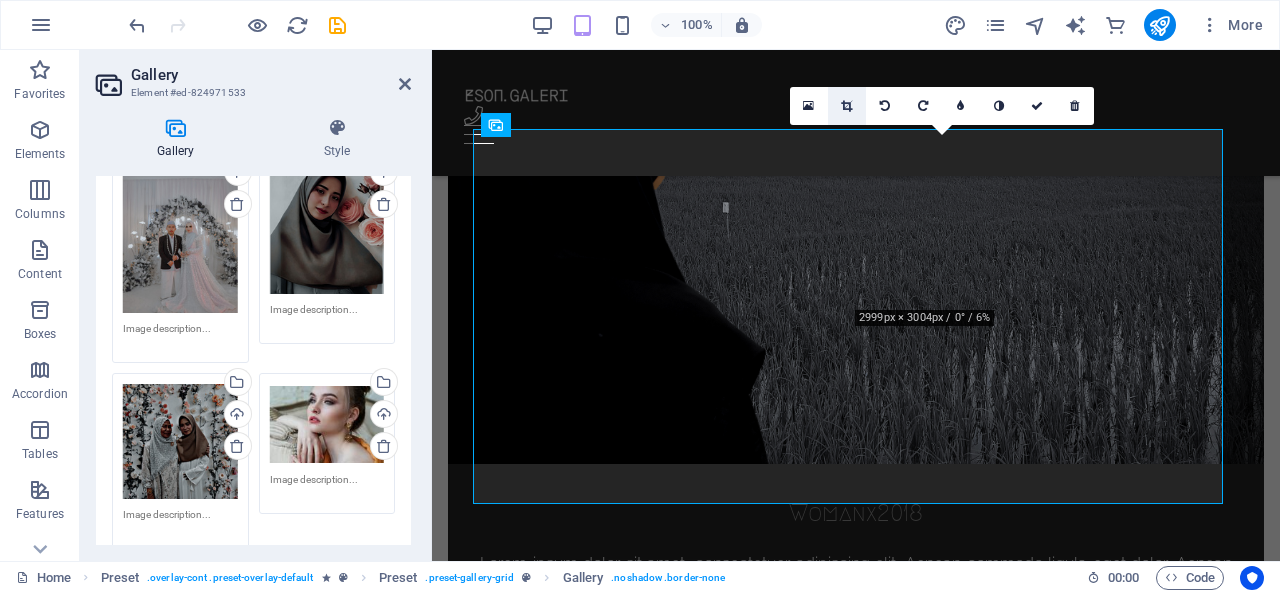click at bounding box center (846, 106) 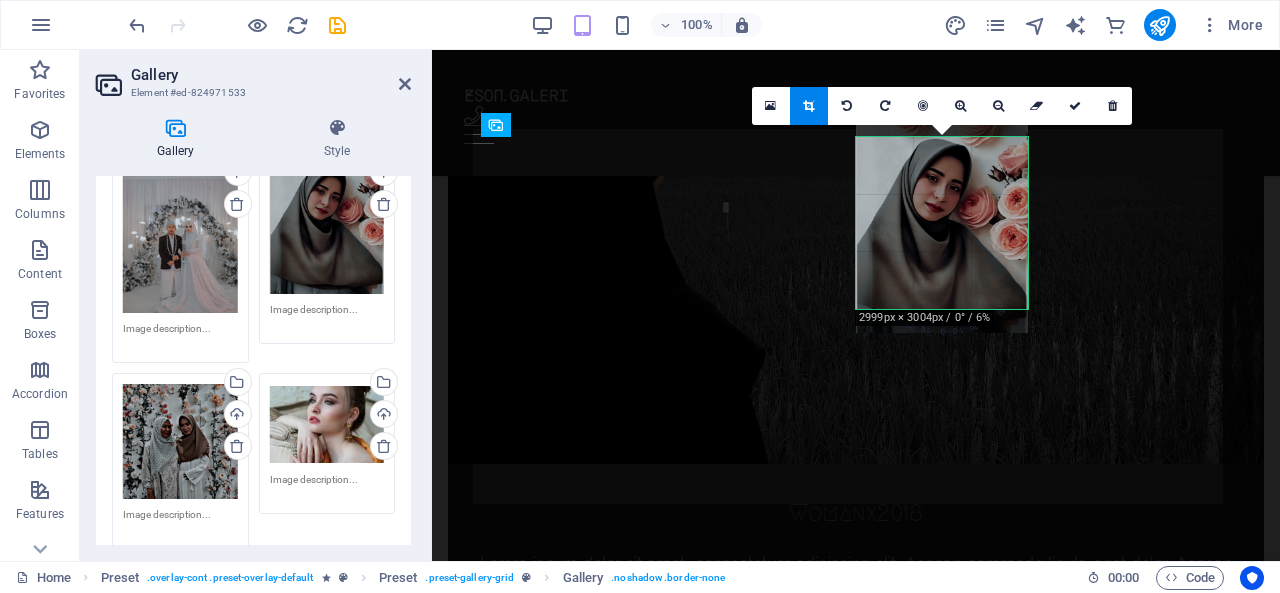 drag, startPoint x: 939, startPoint y: 228, endPoint x: 939, endPoint y: 195, distance: 33 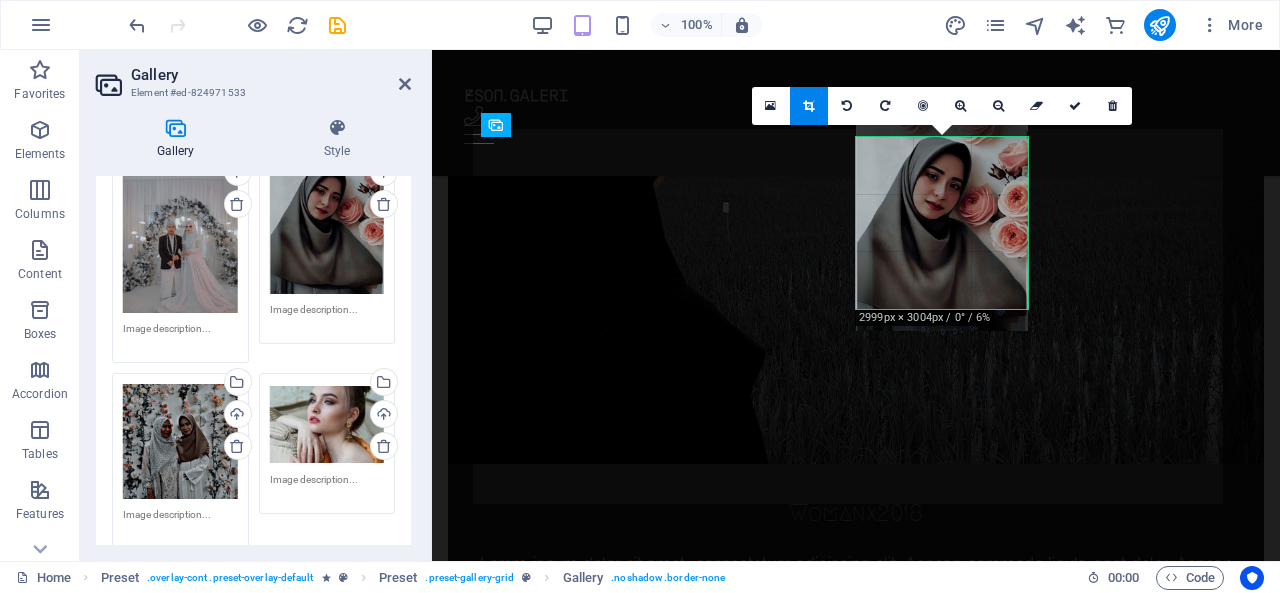 click at bounding box center (942, 216) 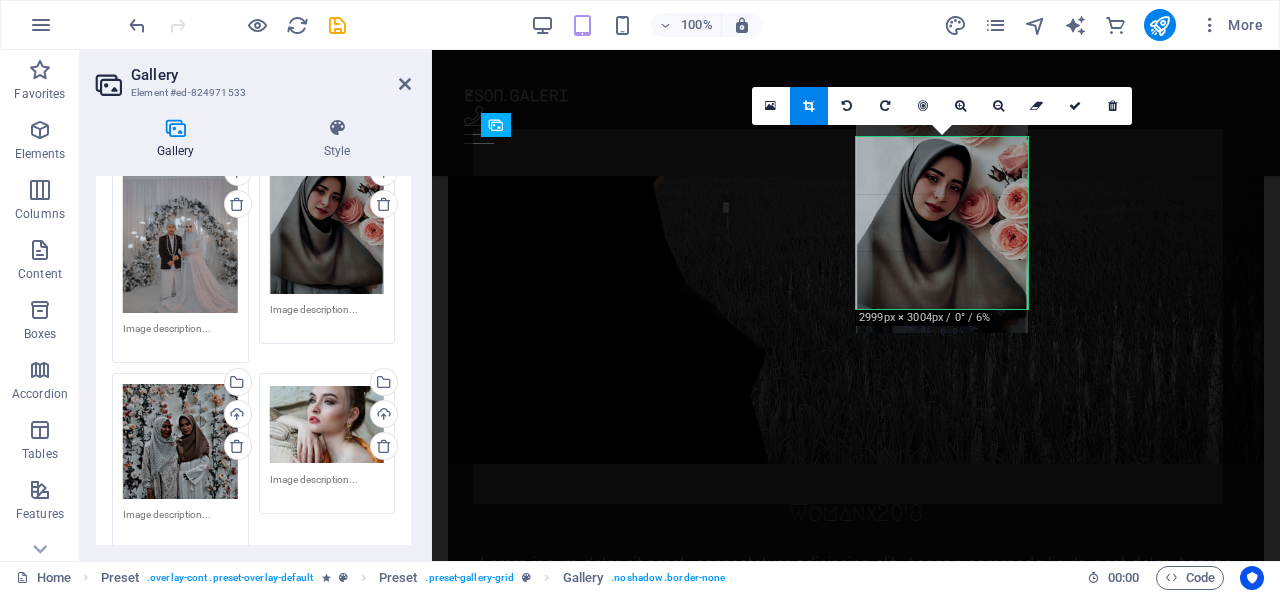 drag, startPoint x: 915, startPoint y: 224, endPoint x: 916, endPoint y: 208, distance: 16.03122 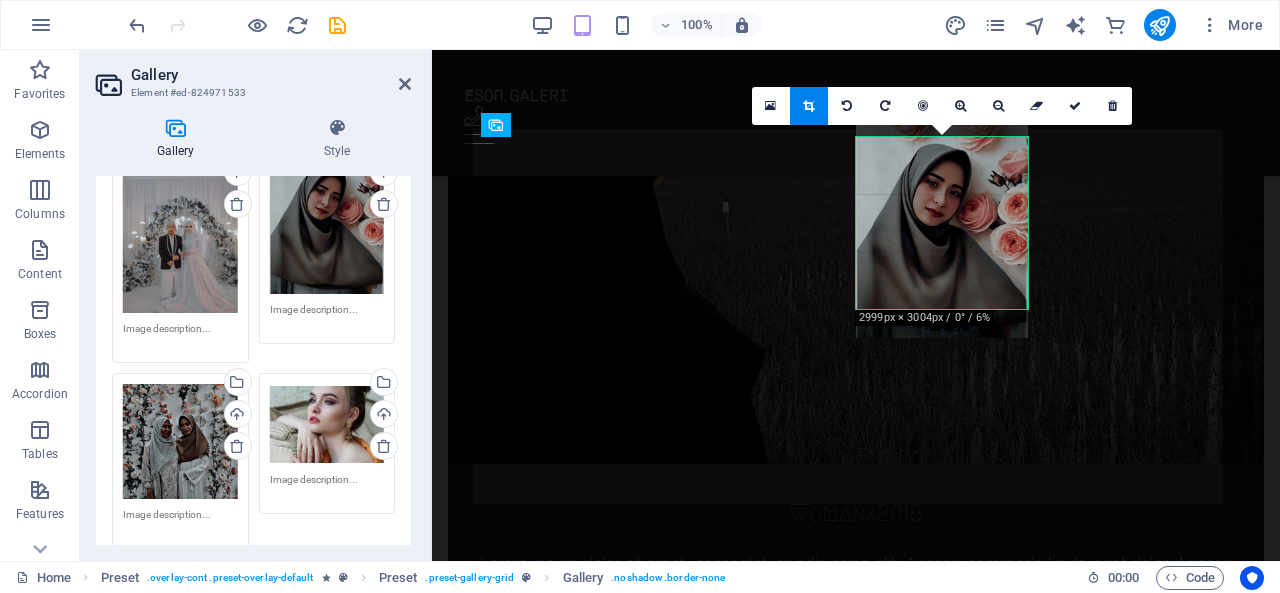 click at bounding box center (942, 223) 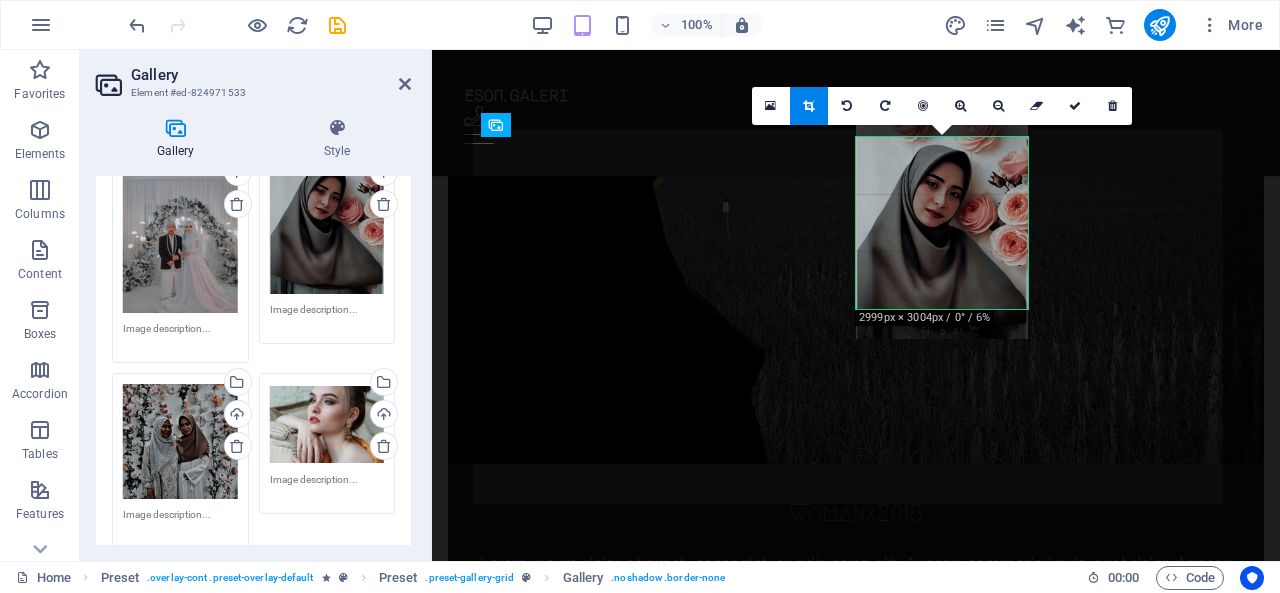 click at bounding box center (942, 224) 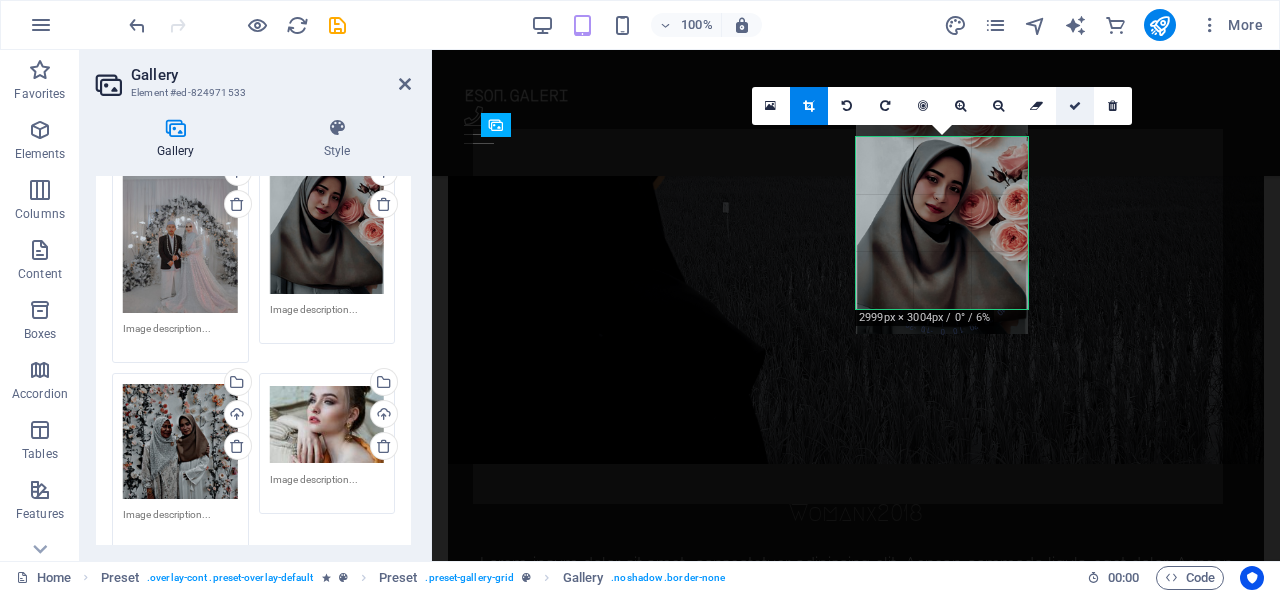 click at bounding box center (1075, 106) 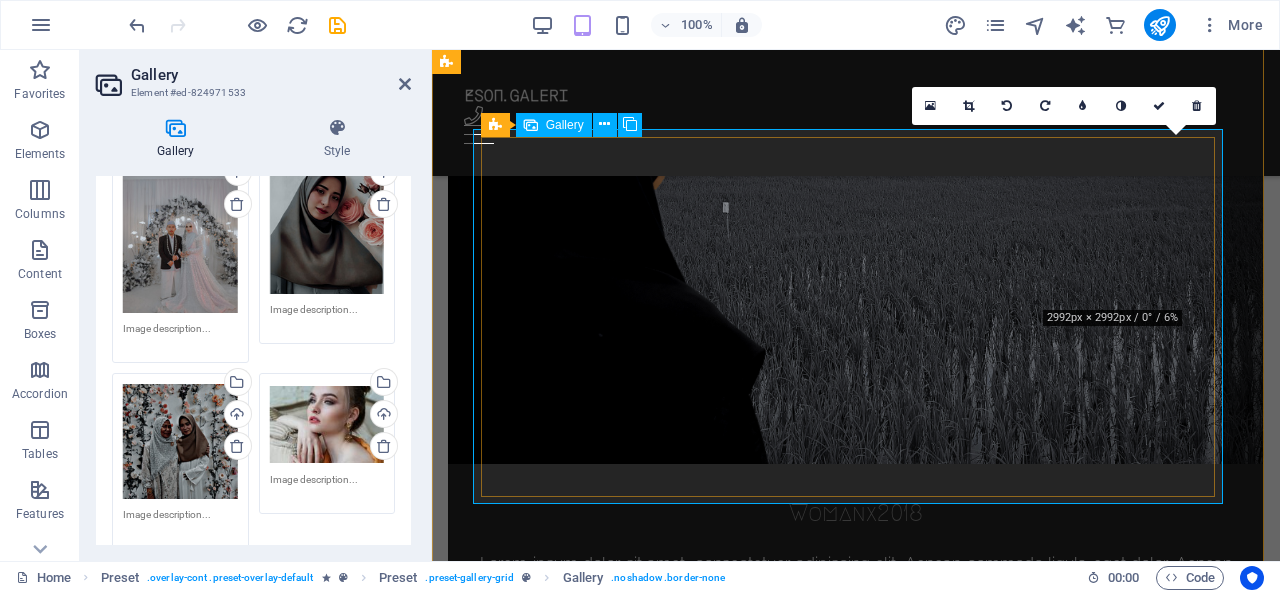 click at bounding box center (1444, 2769) 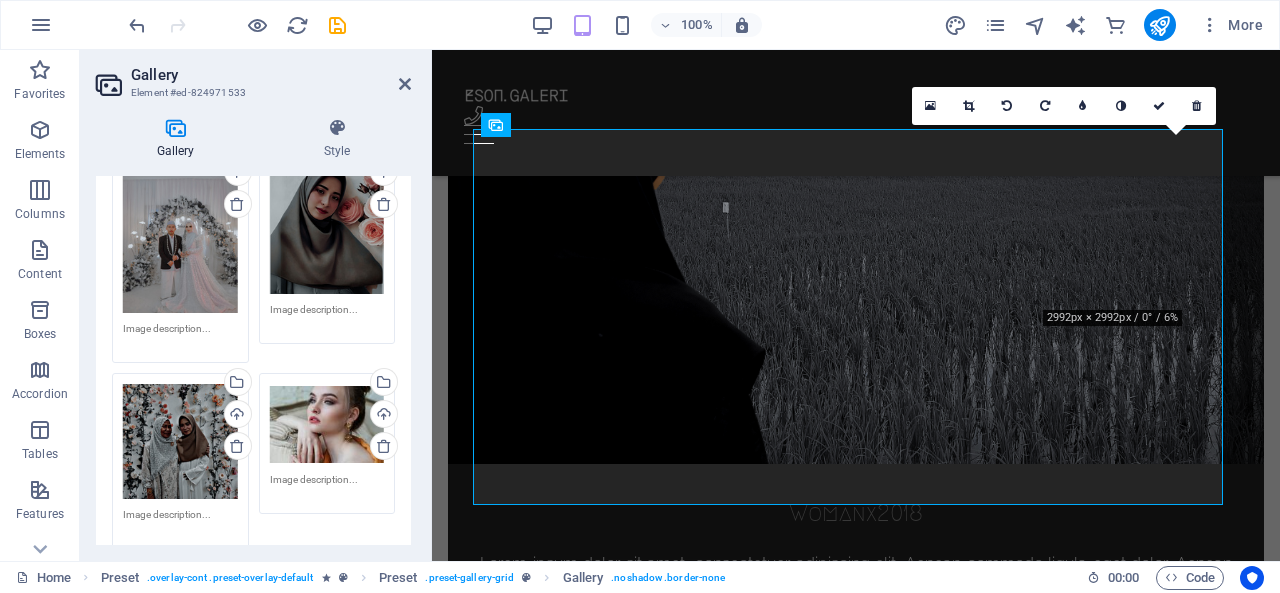 click on "0" at bounding box center [1064, 106] 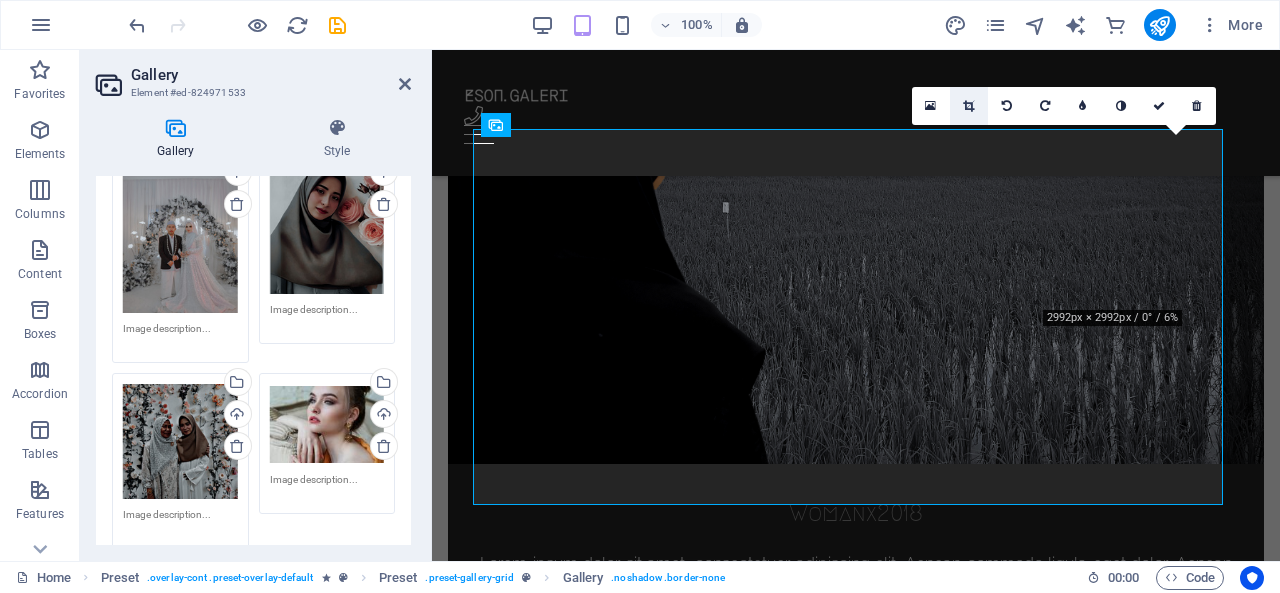 click at bounding box center (968, 106) 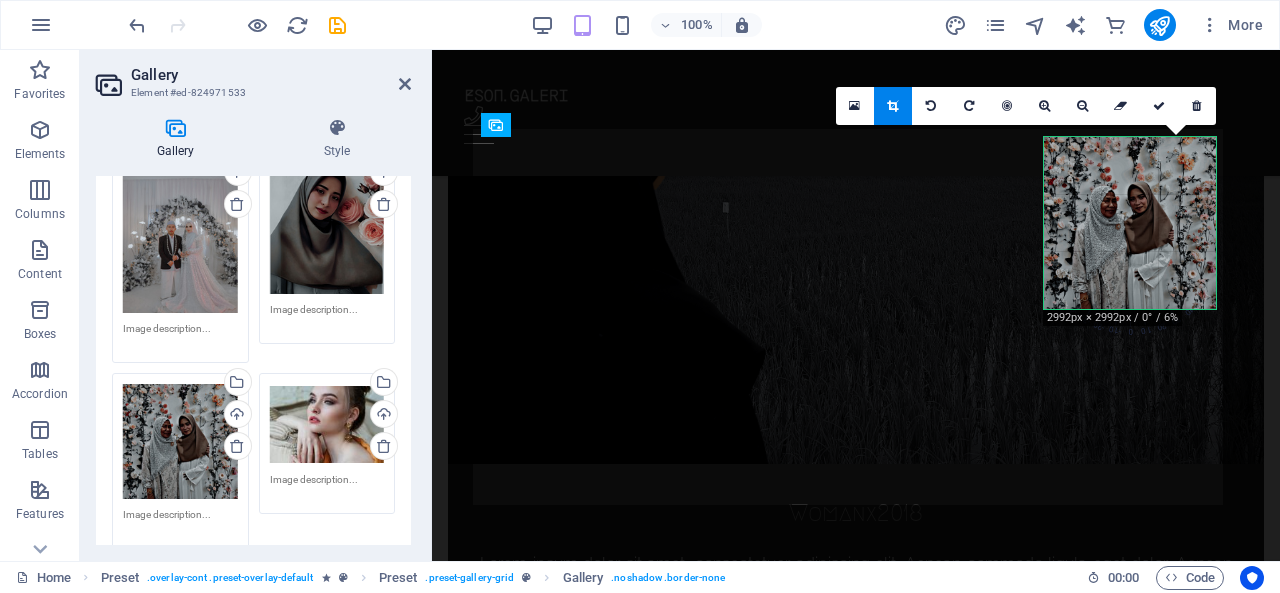 drag, startPoint x: 1142, startPoint y: 245, endPoint x: 1131, endPoint y: 201, distance: 45.35416 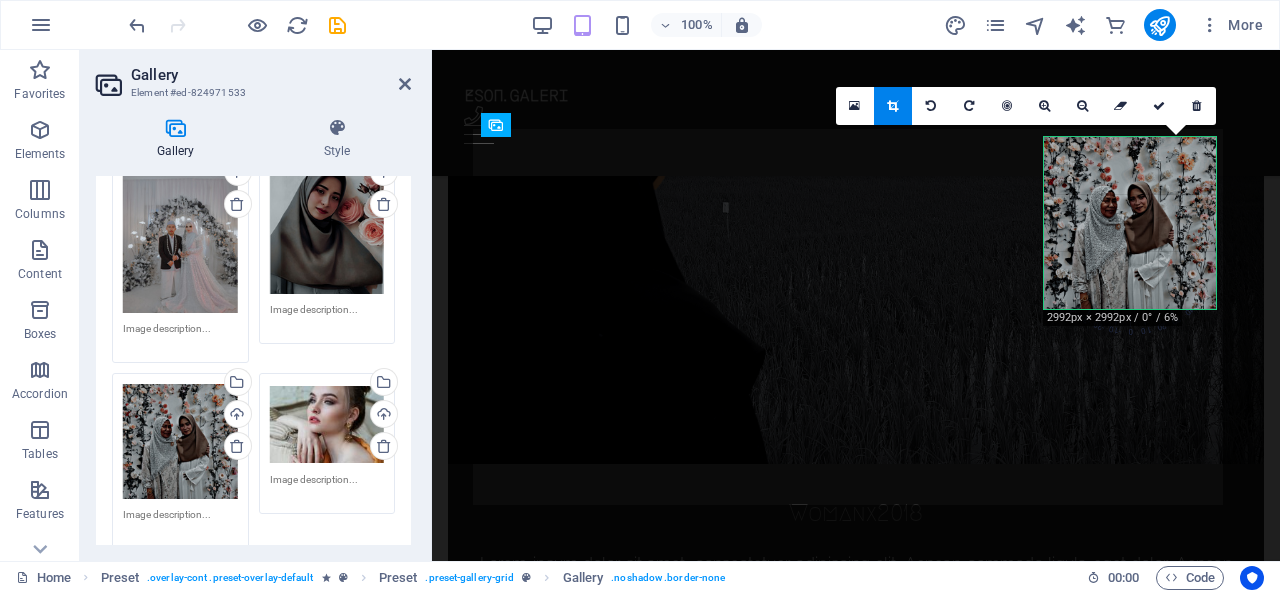 drag, startPoint x: 1131, startPoint y: 201, endPoint x: 1125, endPoint y: 155, distance: 46.389652 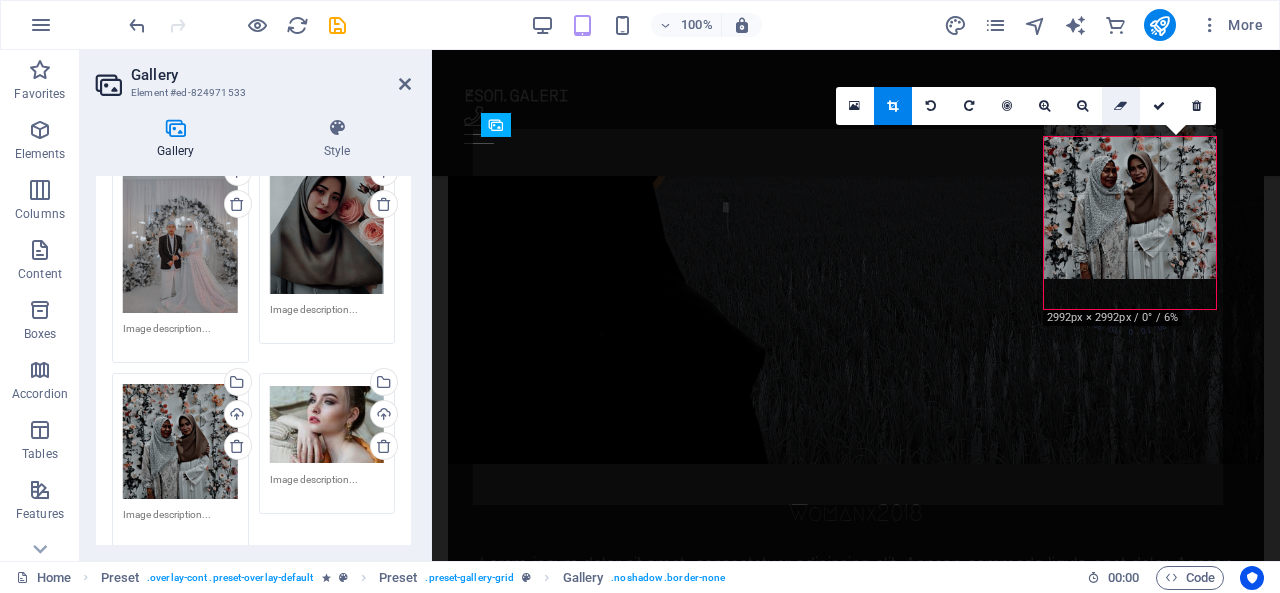 drag, startPoint x: 1125, startPoint y: 155, endPoint x: 1120, endPoint y: 120, distance: 35.35534 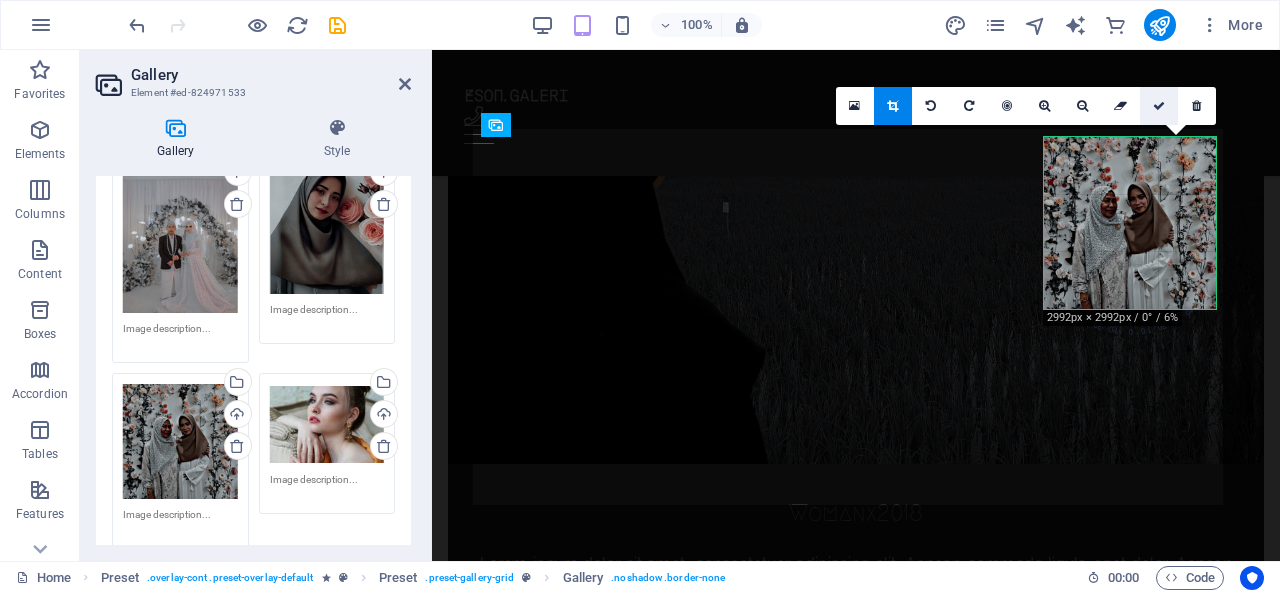 click at bounding box center [1159, 106] 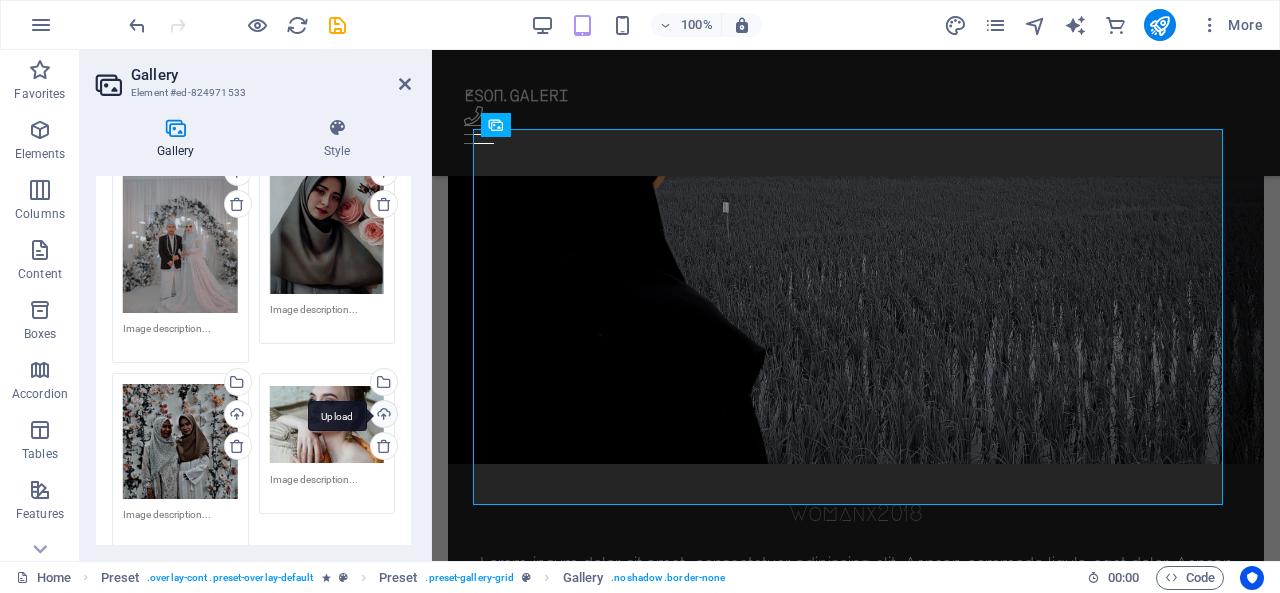 click on "Upload" at bounding box center [382, 416] 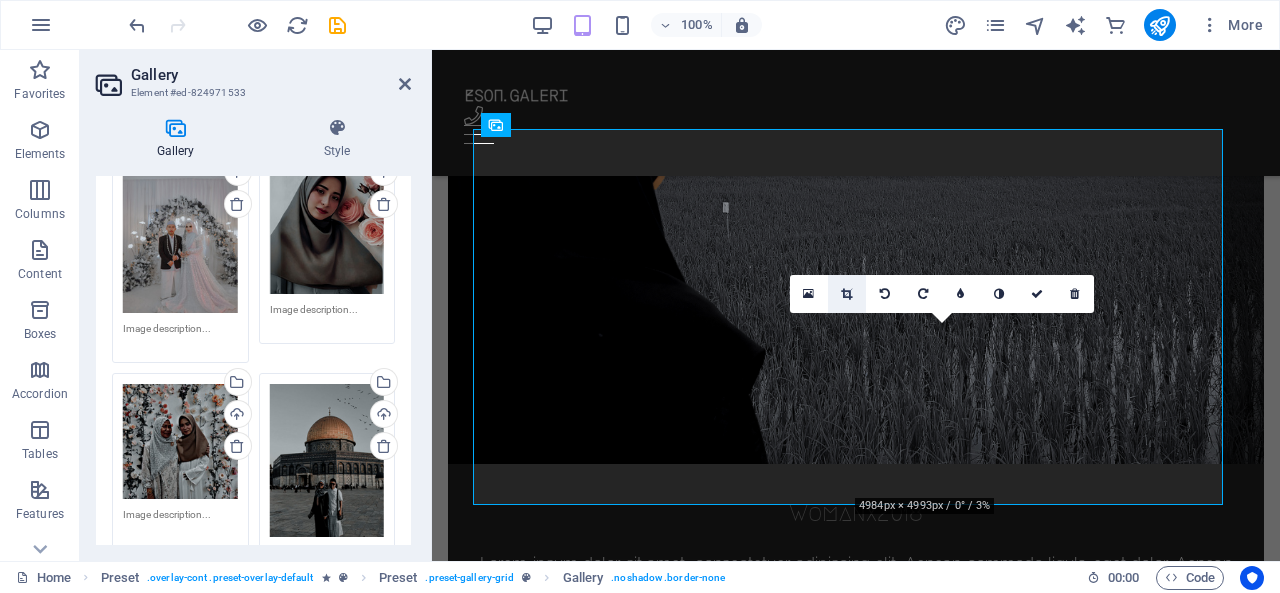 click at bounding box center [846, 294] 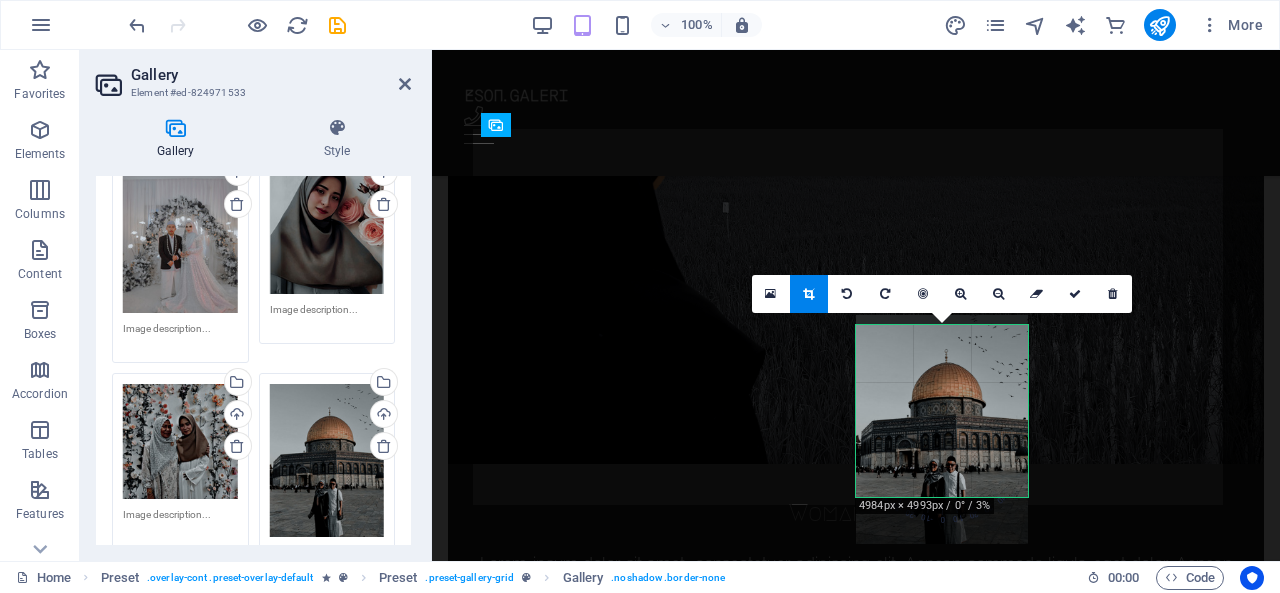 drag, startPoint x: 946, startPoint y: 429, endPoint x: 942, endPoint y: 399, distance: 30.265491 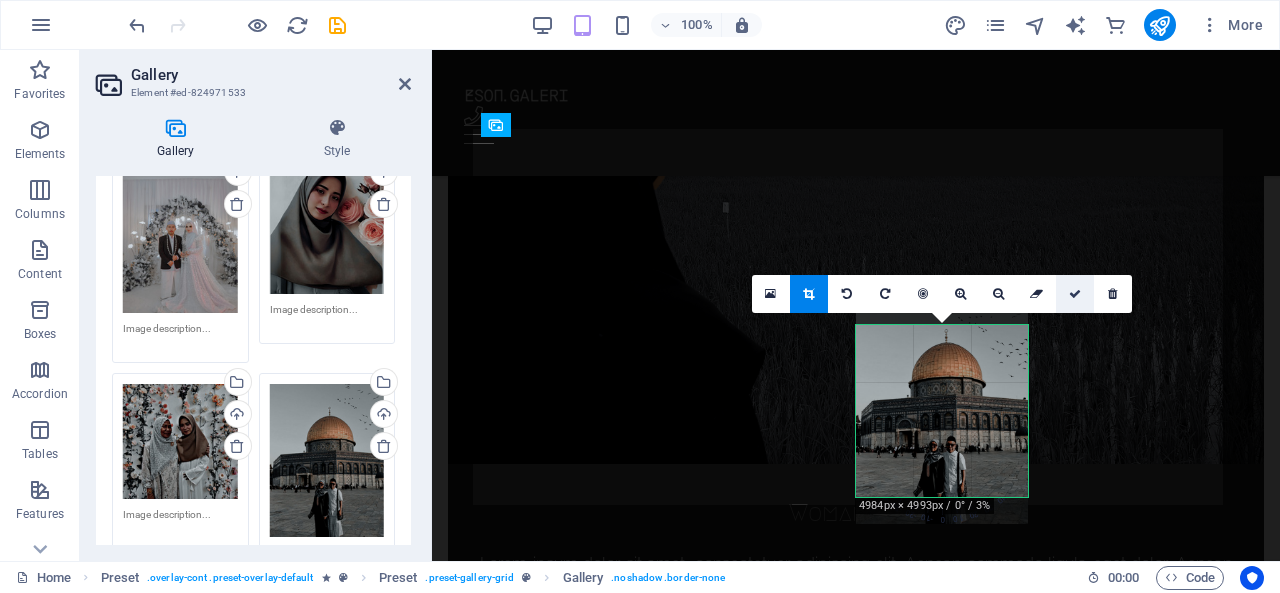 click at bounding box center (1075, 294) 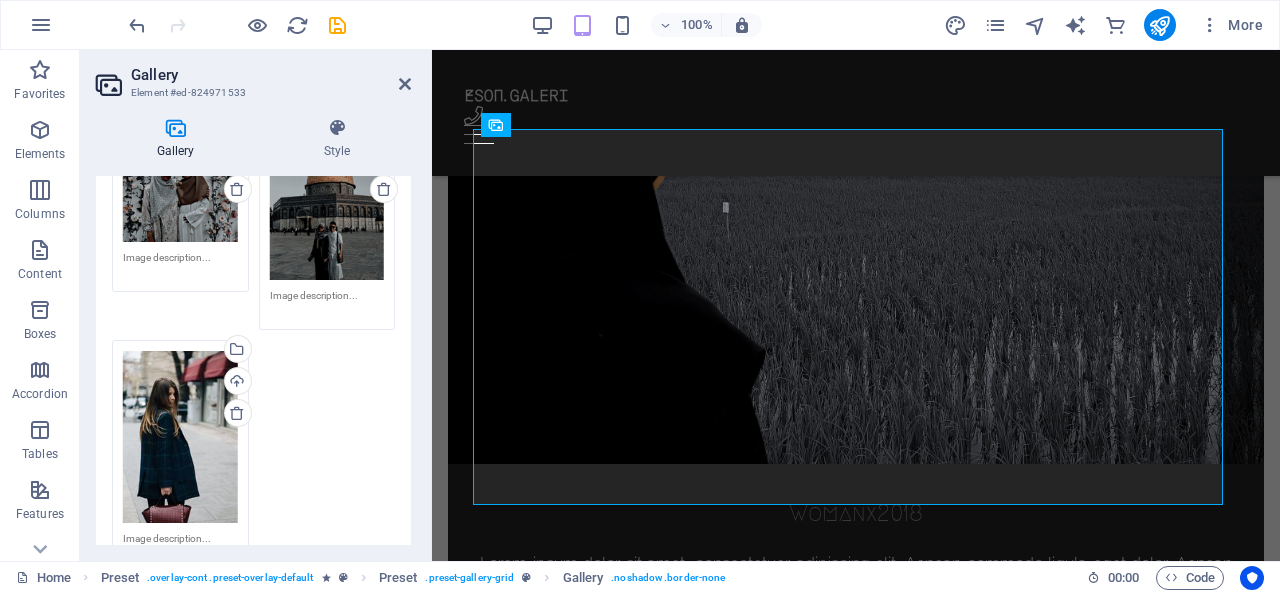 scroll, scrollTop: 440, scrollLeft: 0, axis: vertical 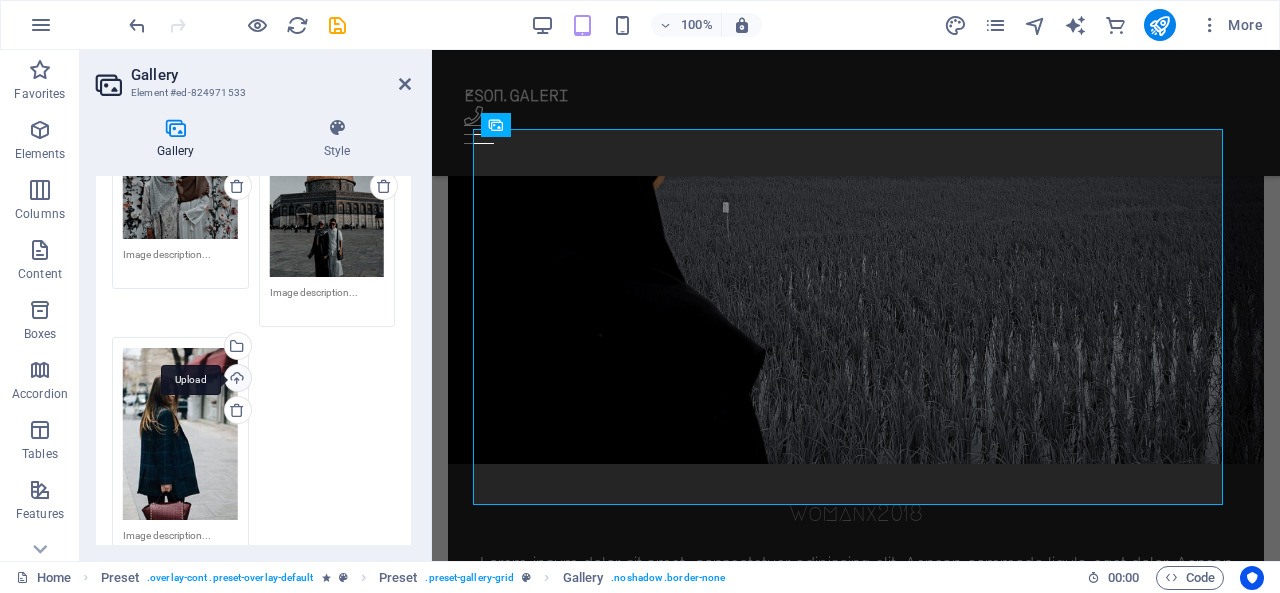 click on "Upload" at bounding box center [236, 380] 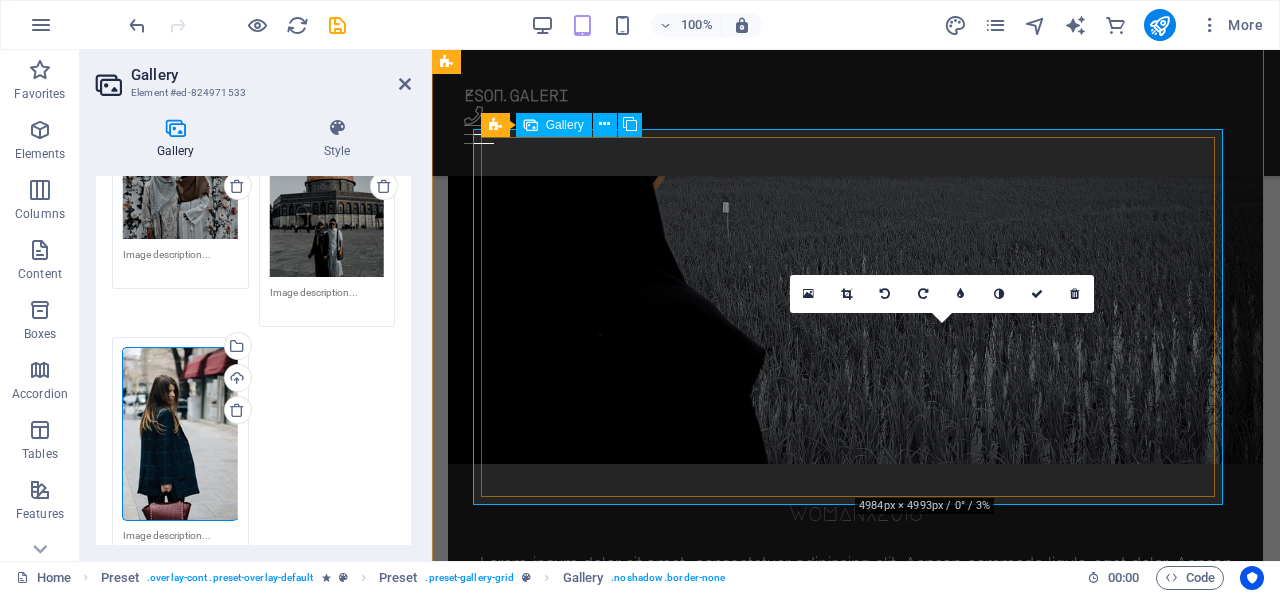 click at bounding box center (1256, 3634) 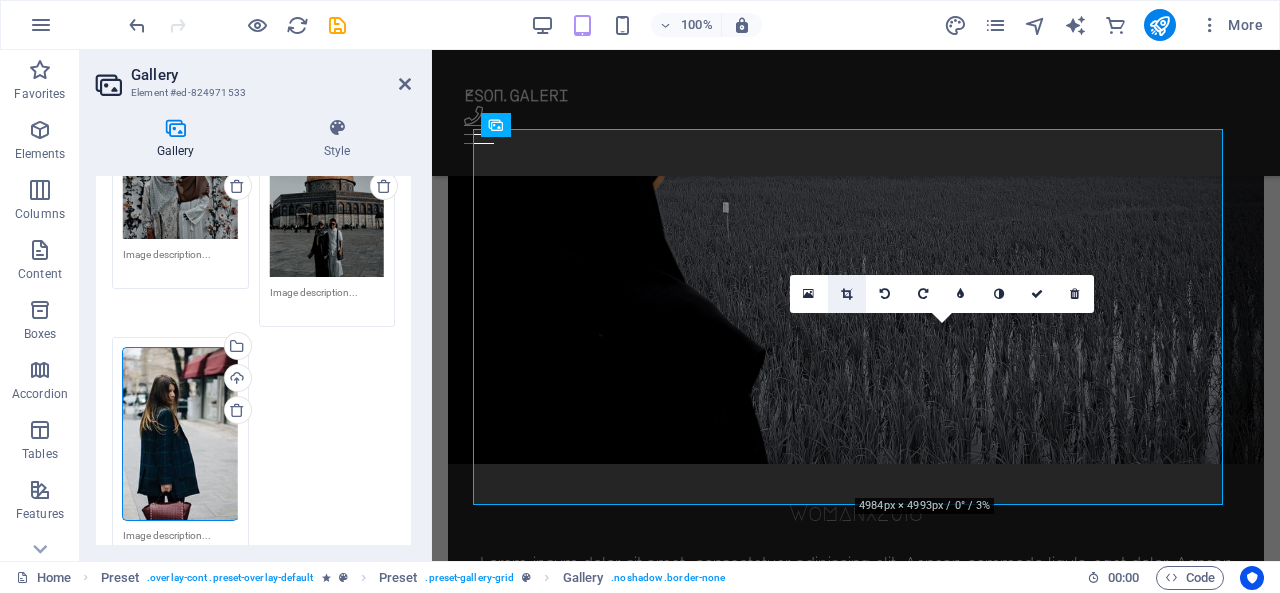 click at bounding box center (847, 294) 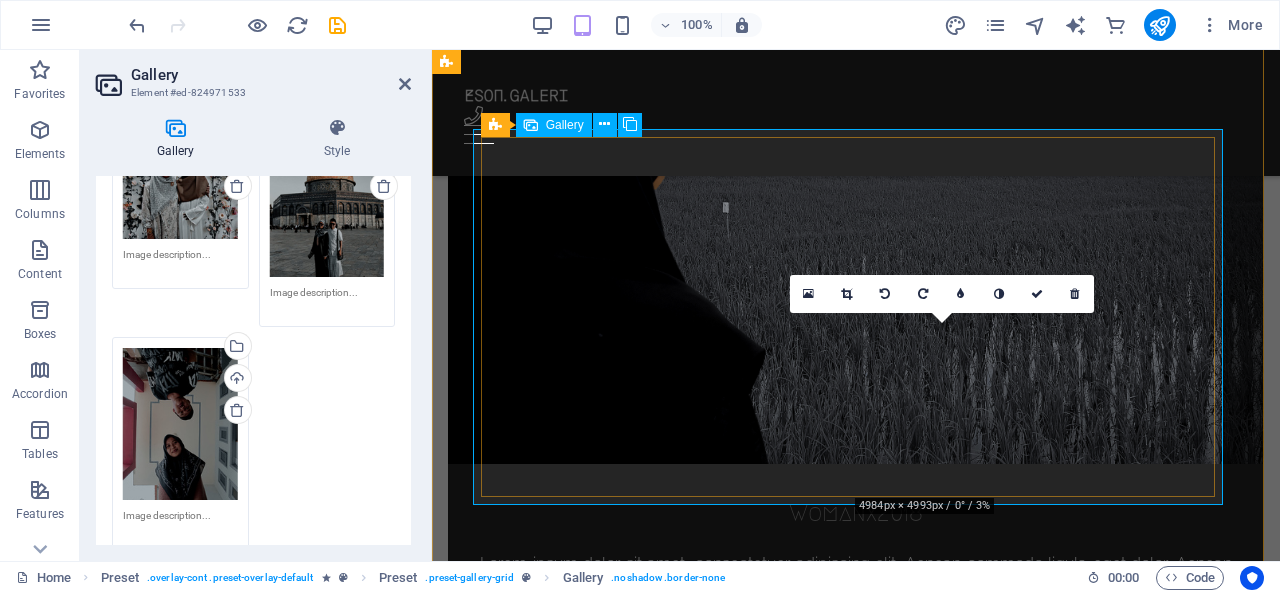 click at bounding box center (1256, 3588) 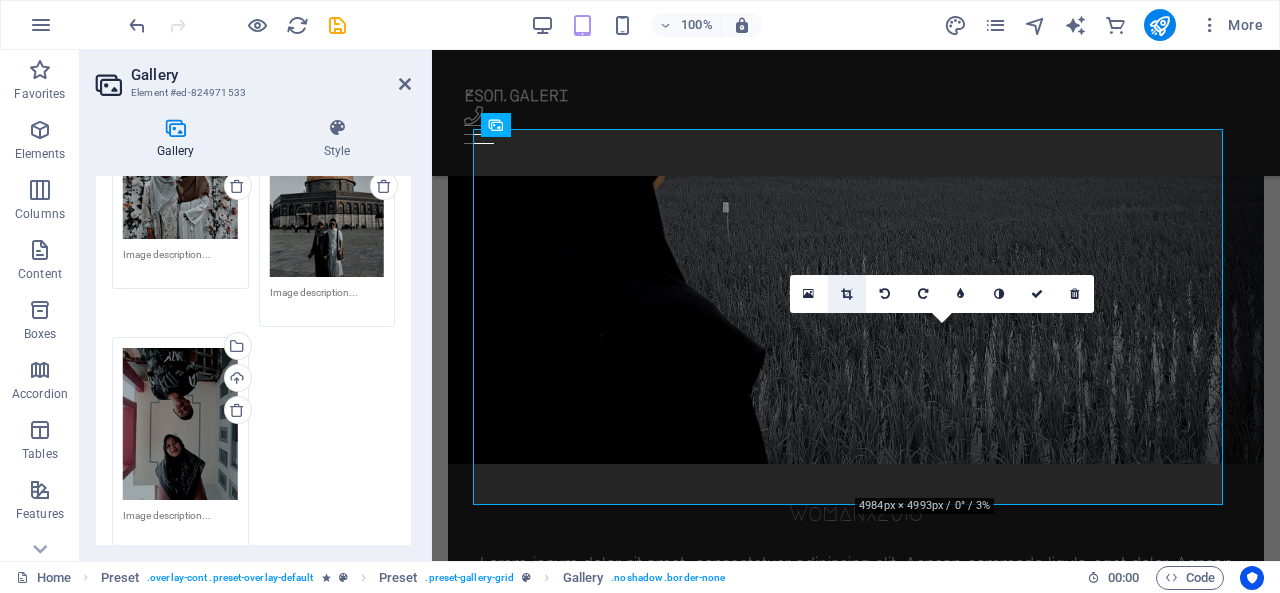 click at bounding box center [846, 294] 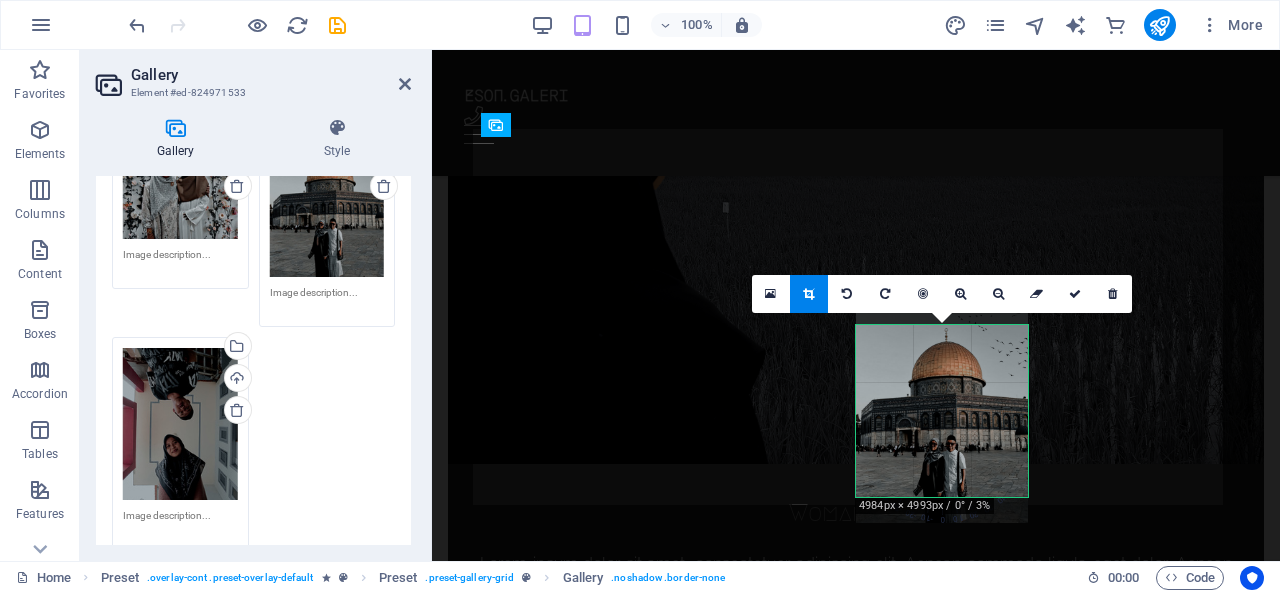click at bounding box center (942, 408) 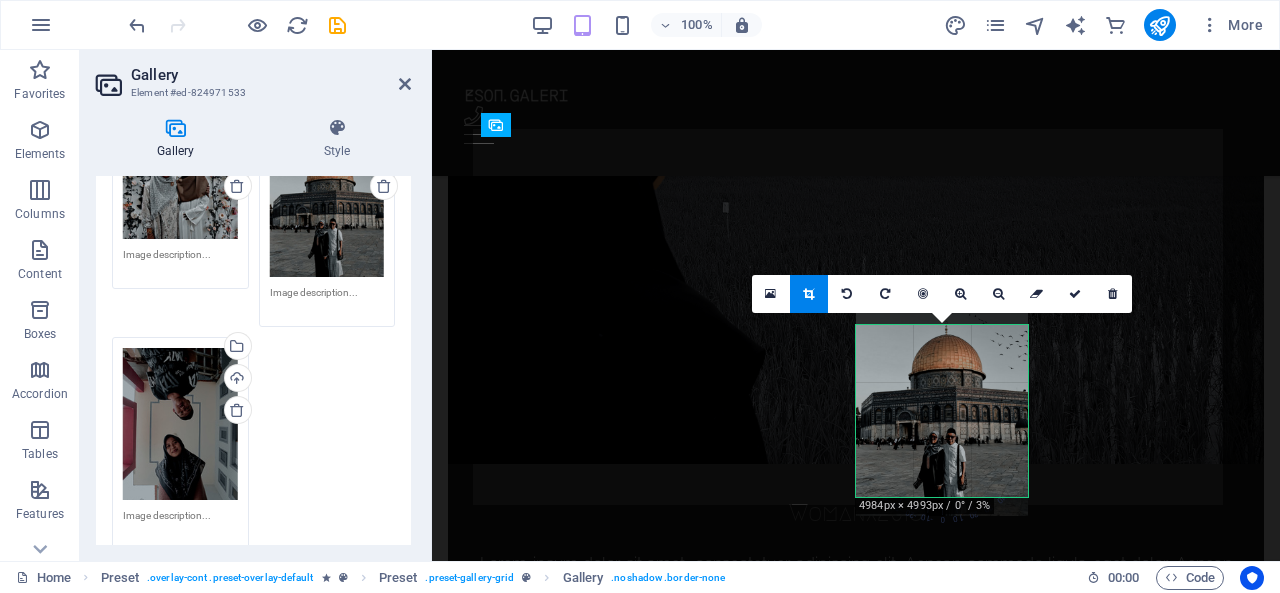 drag, startPoint x: 959, startPoint y: 407, endPoint x: 959, endPoint y: 395, distance: 12 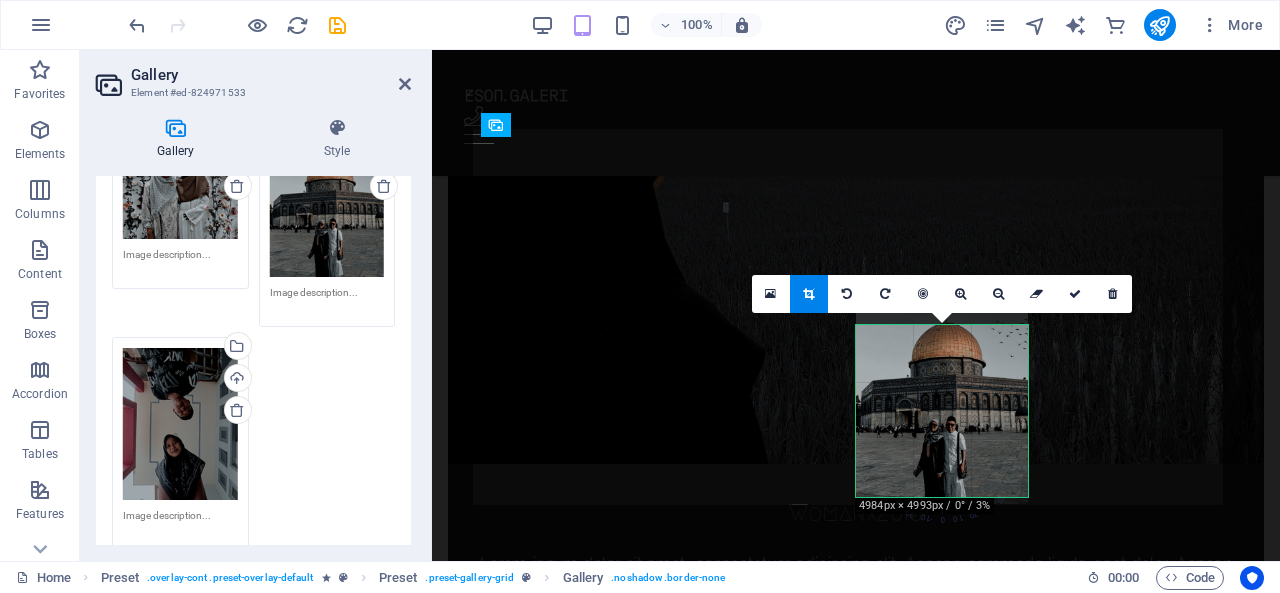 drag, startPoint x: 959, startPoint y: 395, endPoint x: 964, endPoint y: 415, distance: 20.615528 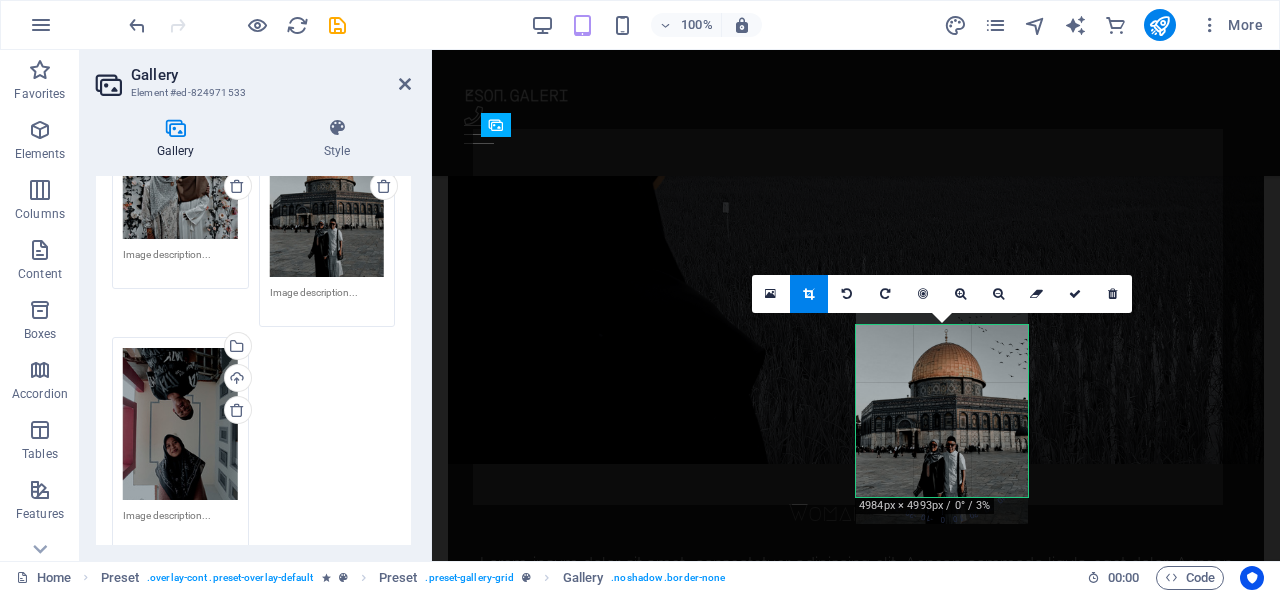 click at bounding box center [942, 409] 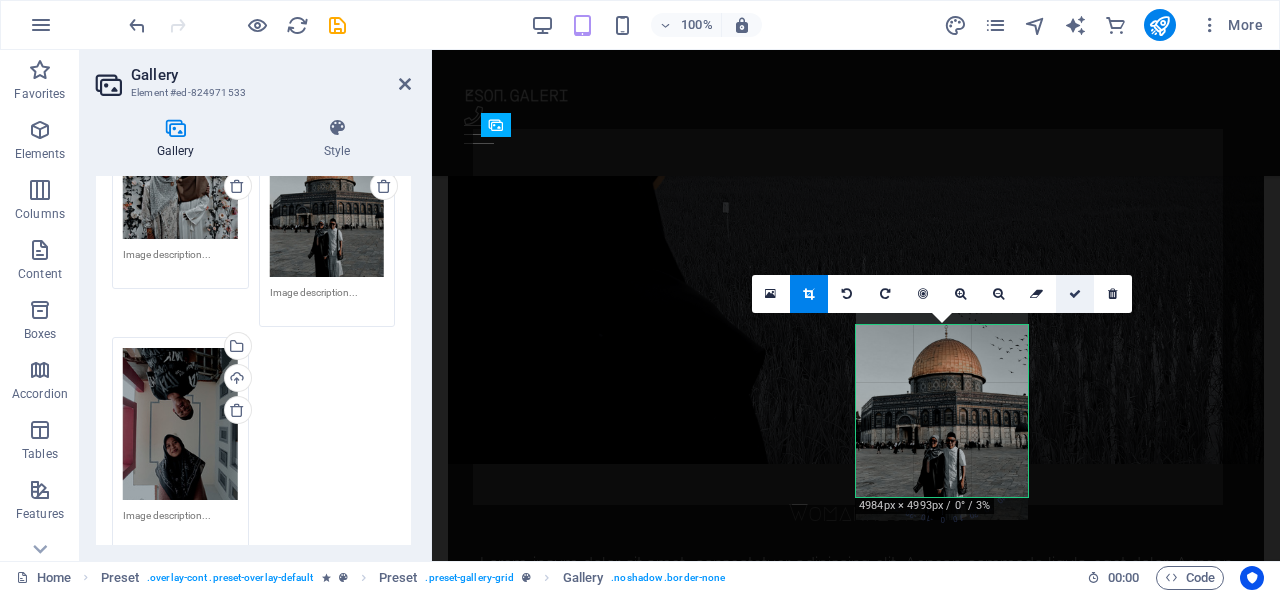 click at bounding box center (1075, 294) 